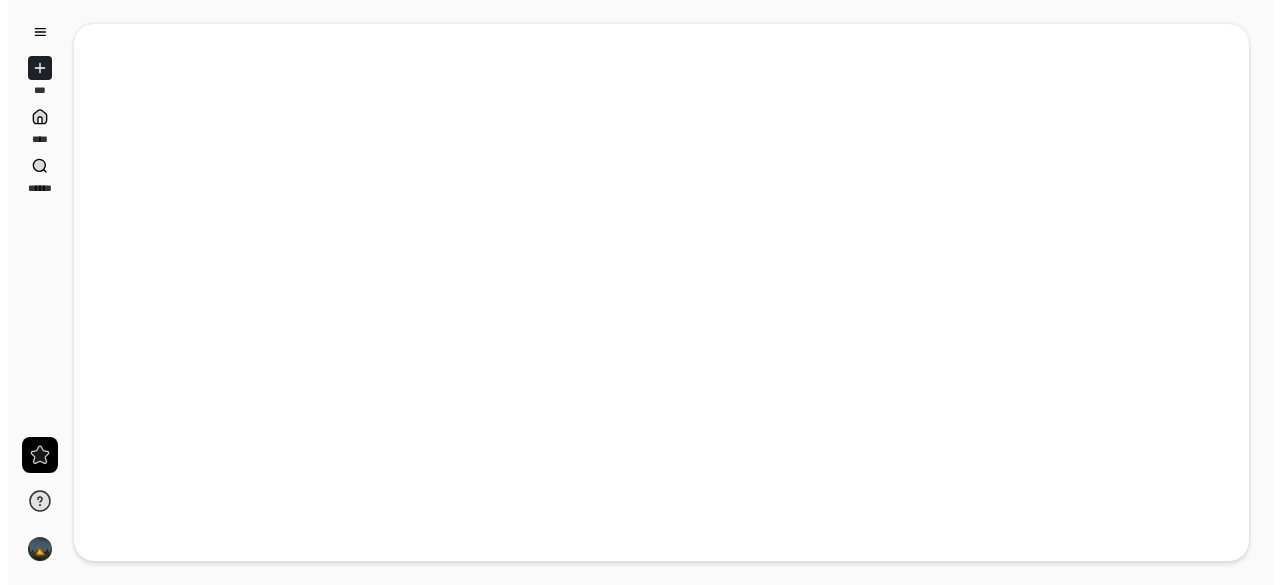 scroll, scrollTop: 0, scrollLeft: 0, axis: both 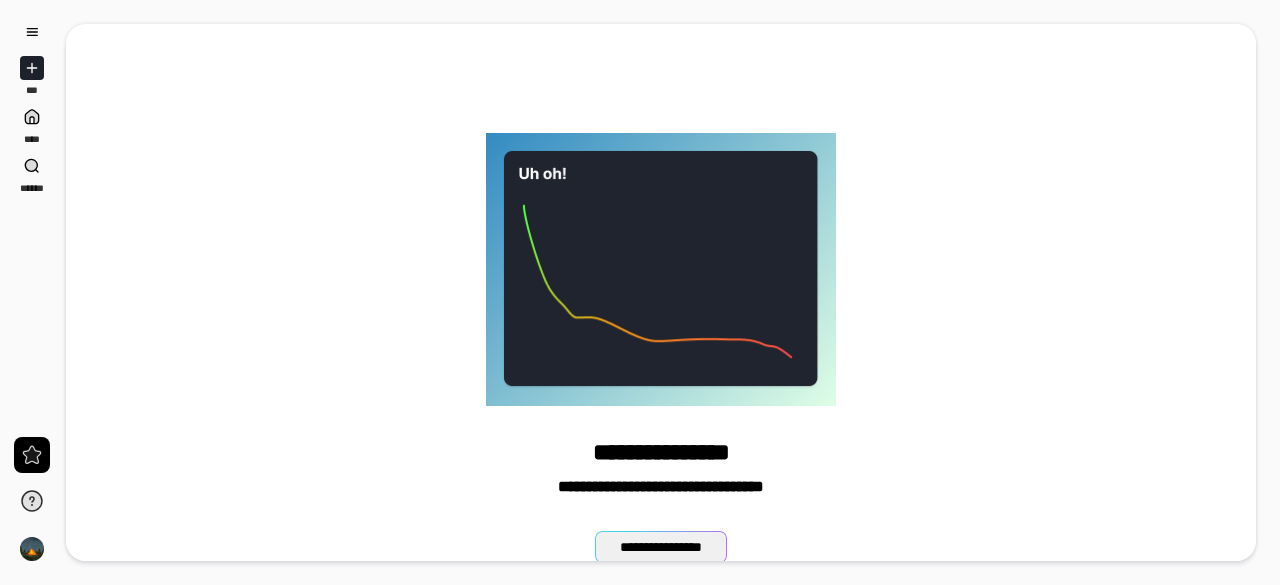 click on "**********" at bounding box center (661, 547) 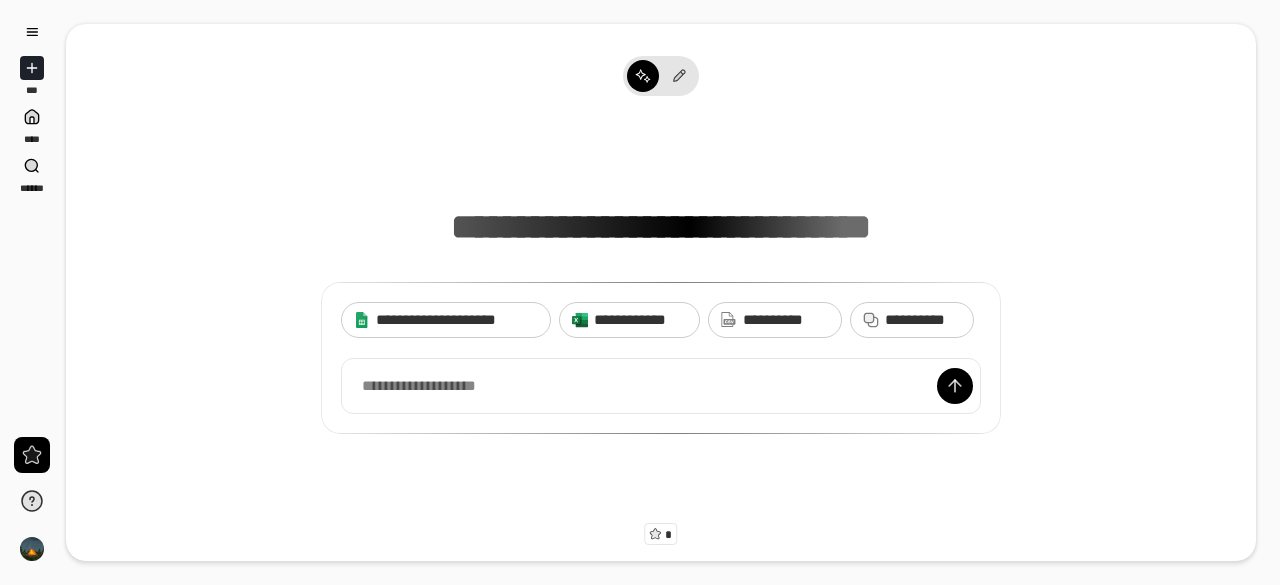 click on "**********" at bounding box center [661, 292] 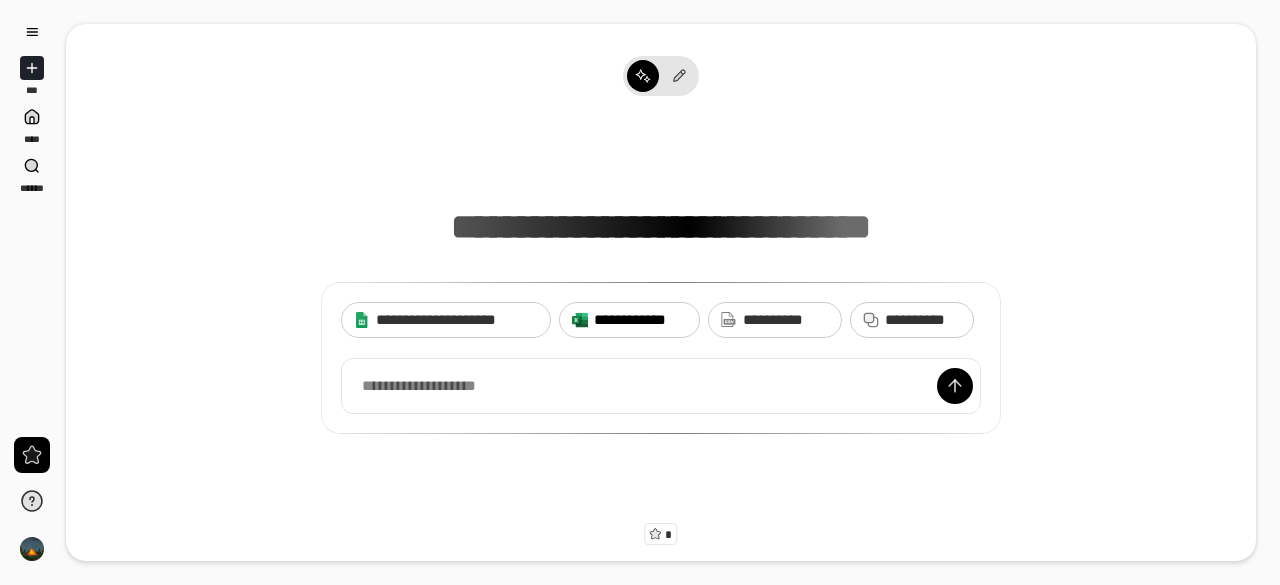 click on "**********" at bounding box center (640, 320) 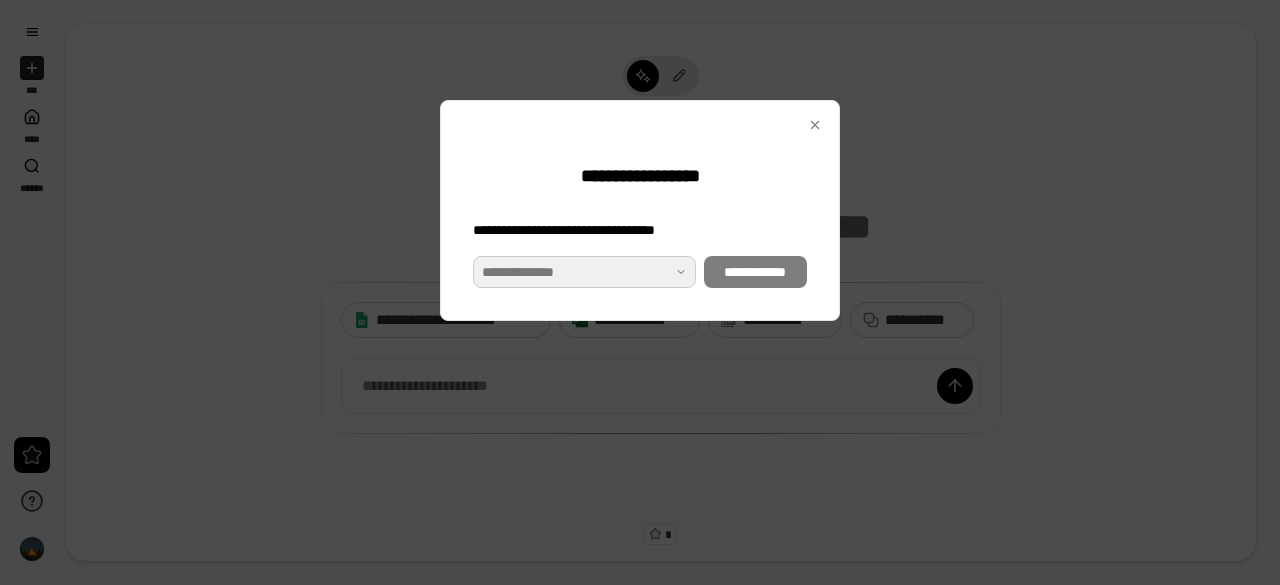 click at bounding box center (584, 272) 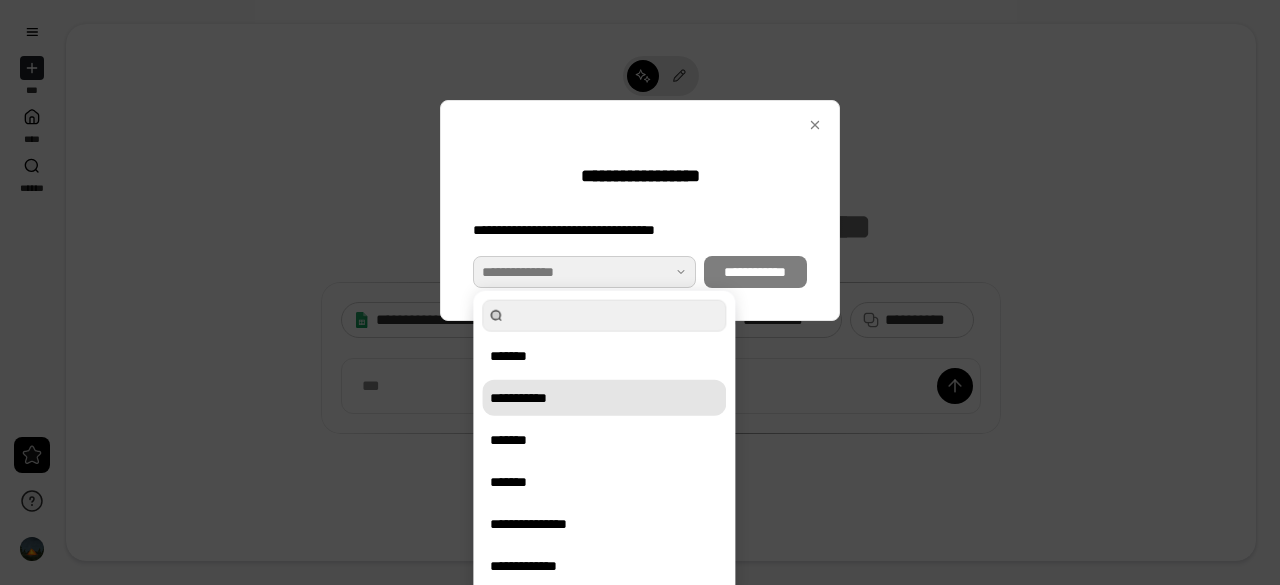 click on "**********" at bounding box center [604, 398] 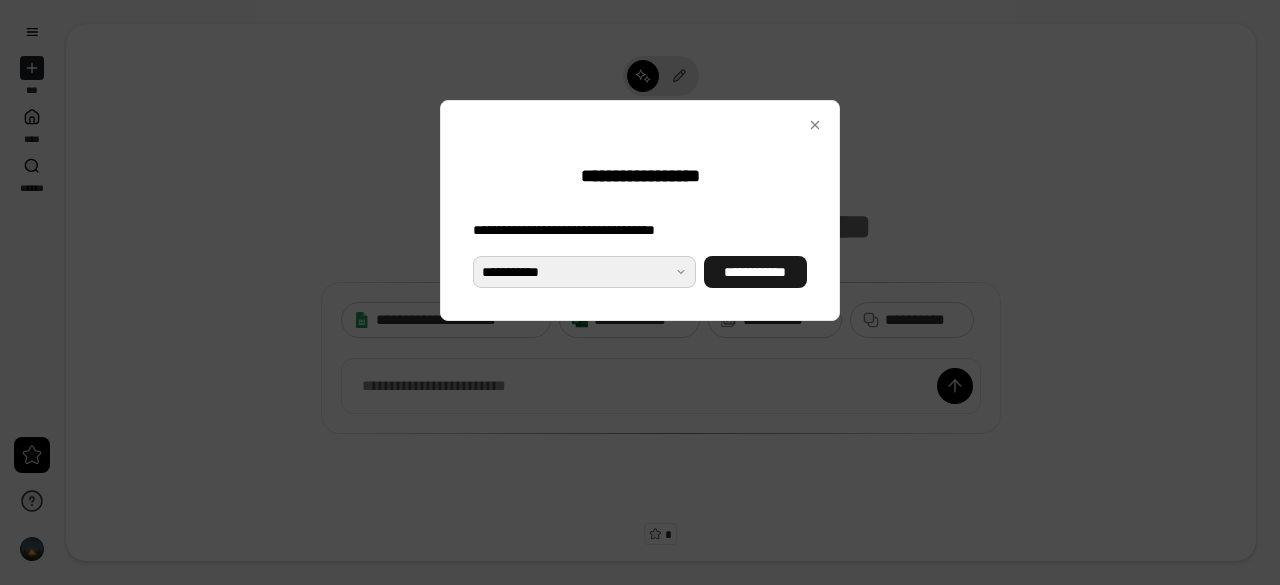 click on "**********" at bounding box center (755, 272) 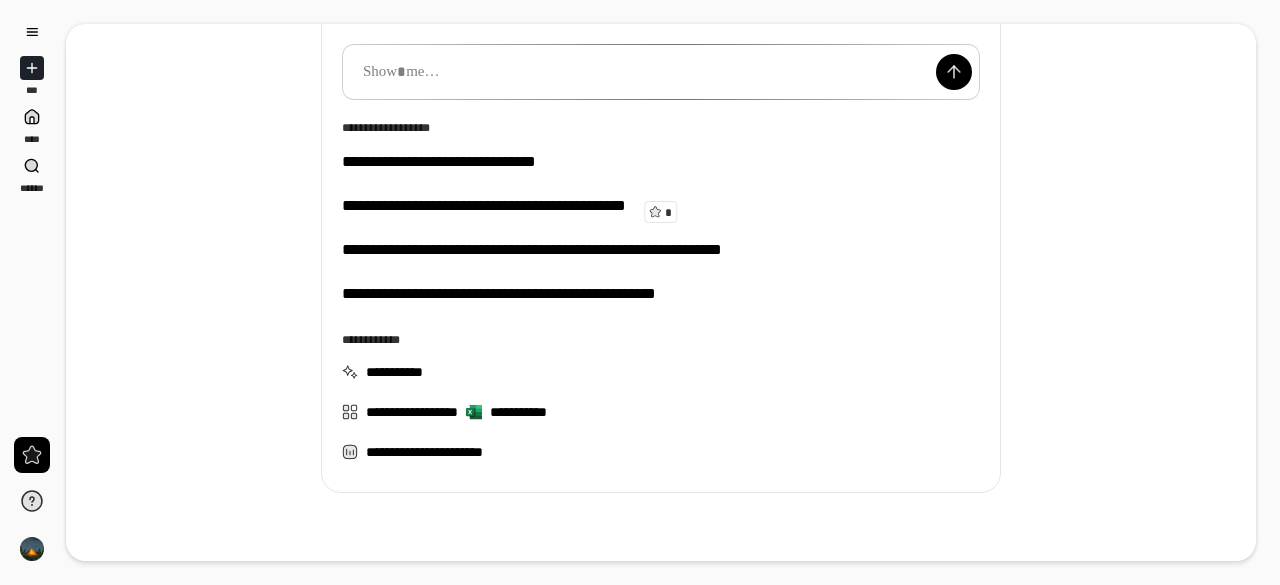 scroll, scrollTop: 324, scrollLeft: 0, axis: vertical 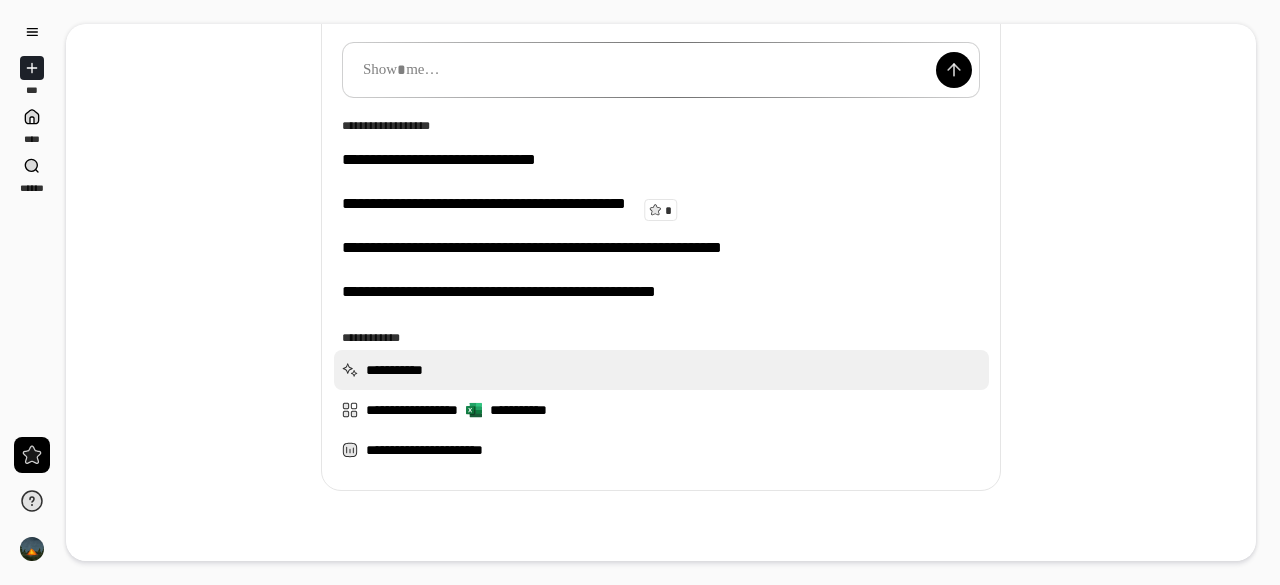 click on "**********" at bounding box center (661, 370) 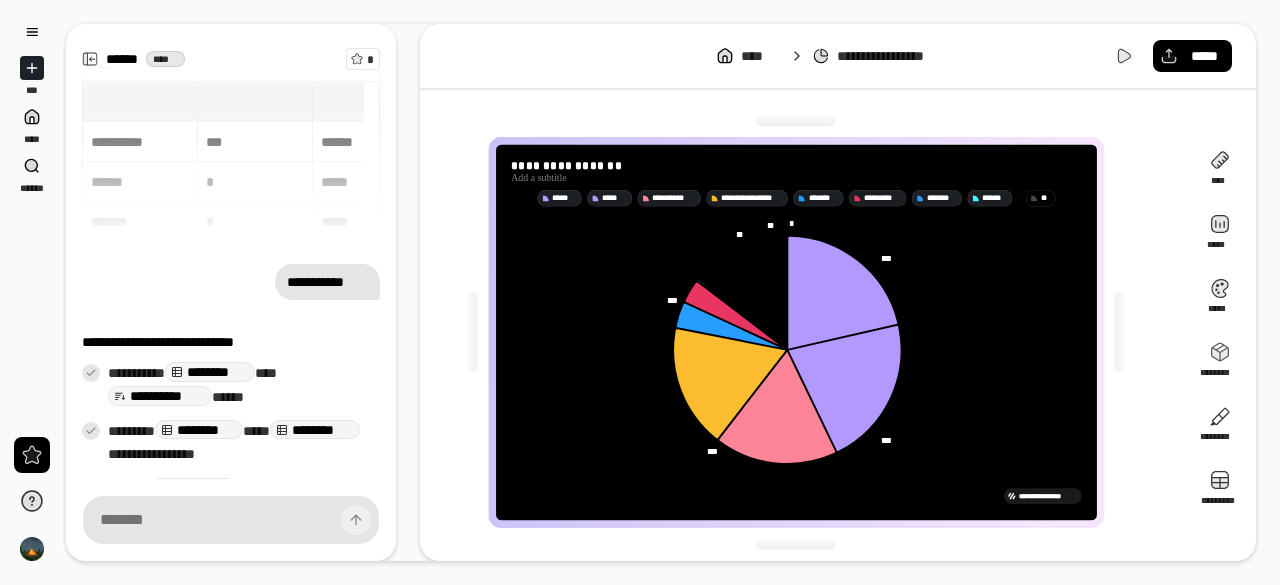 scroll, scrollTop: 123, scrollLeft: 0, axis: vertical 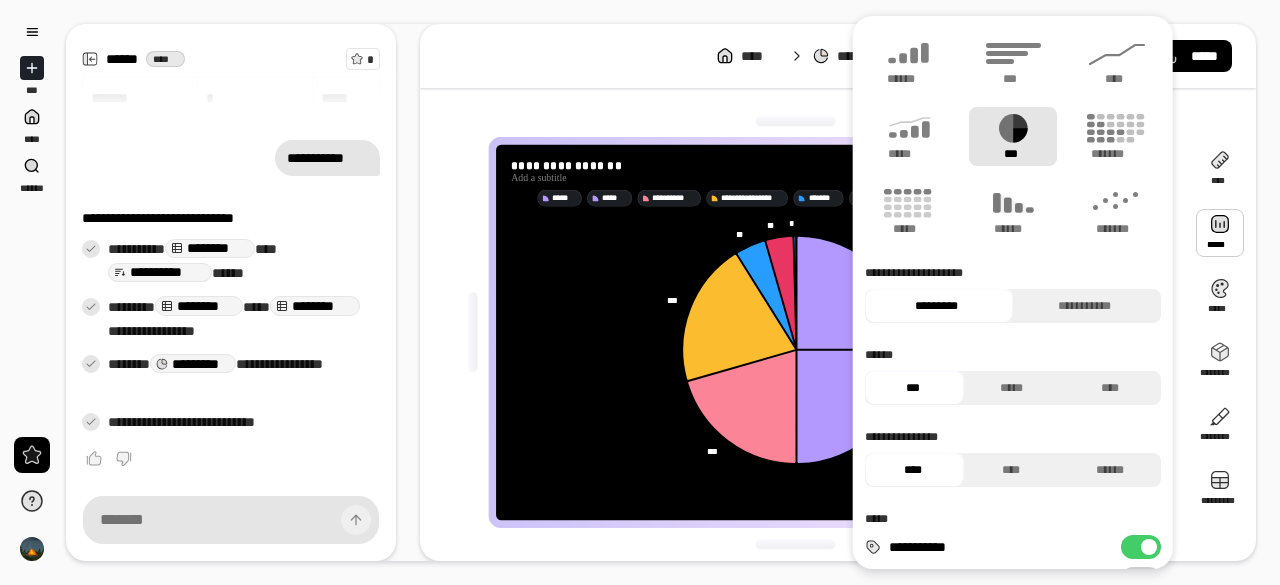 click at bounding box center (1220, 233) 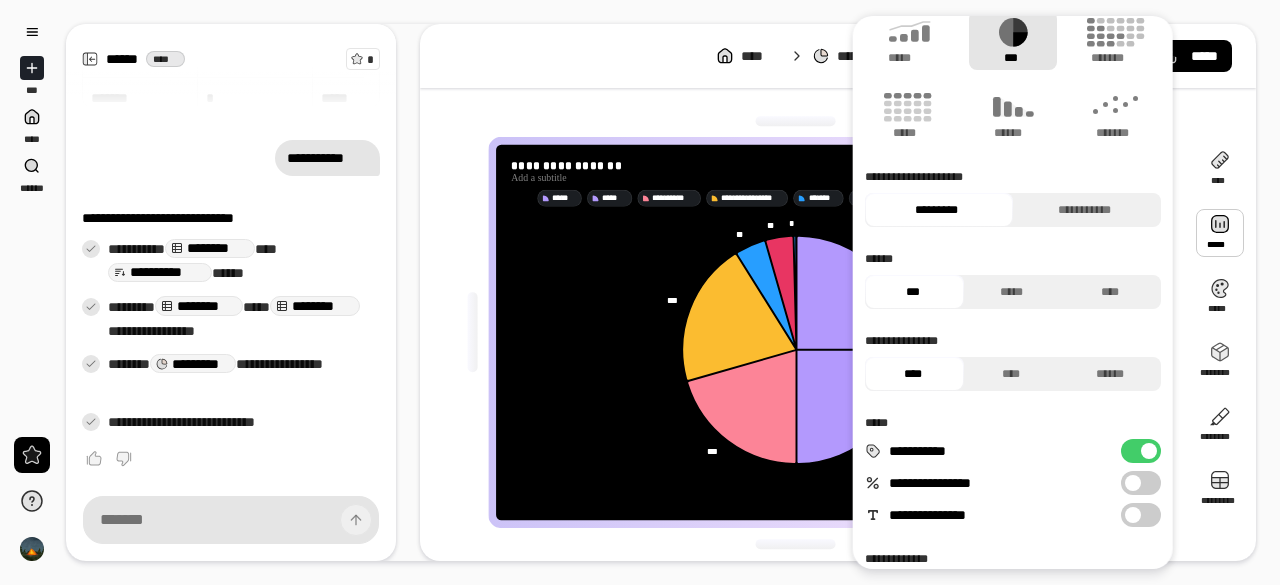 scroll, scrollTop: 0, scrollLeft: 0, axis: both 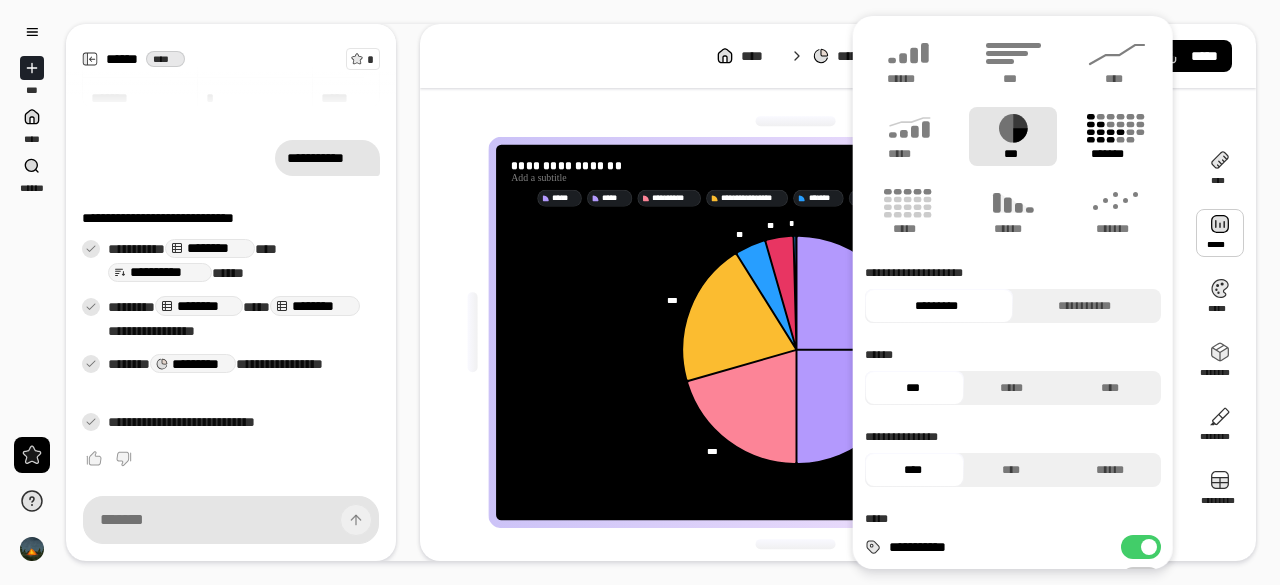 click 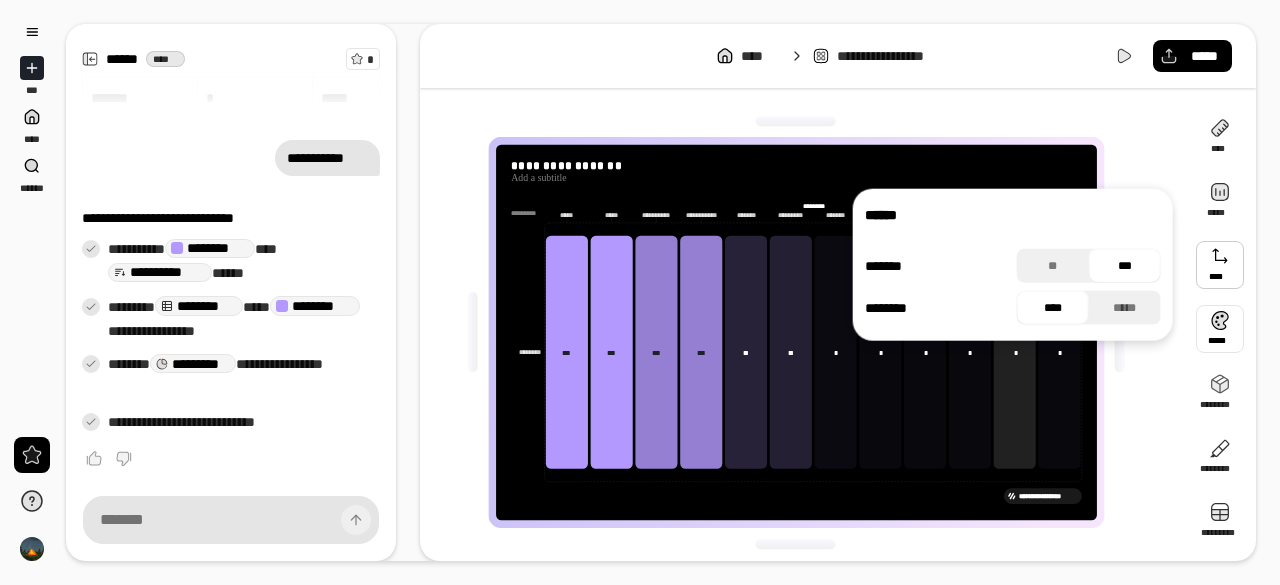 click at bounding box center (1120, 332) 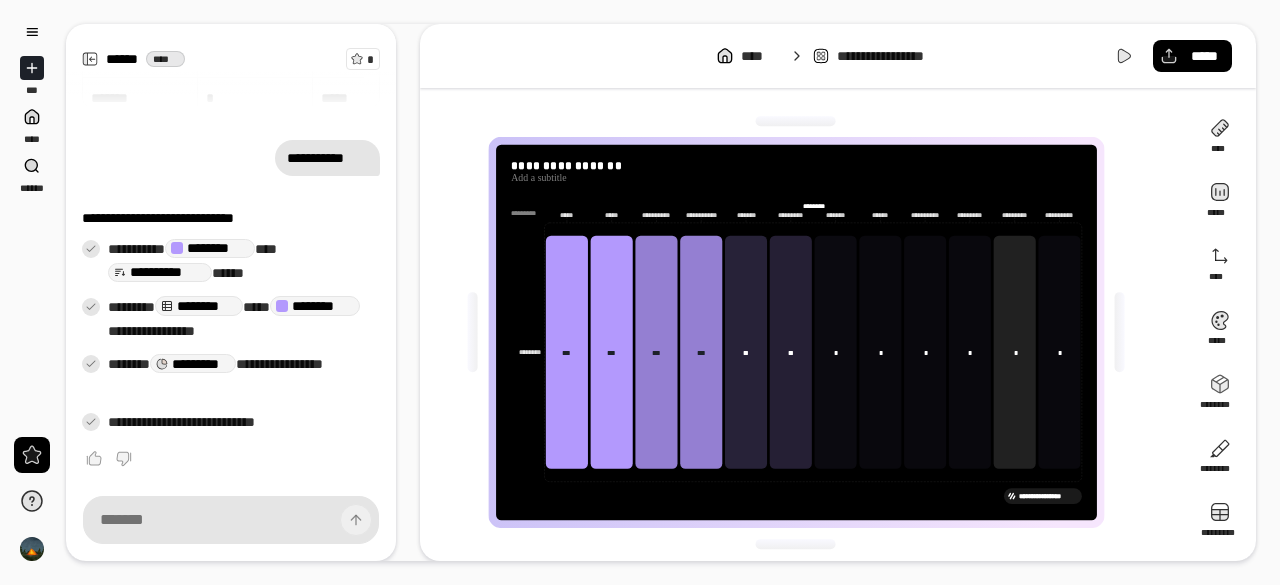 click on "**********" at bounding box center (804, 332) 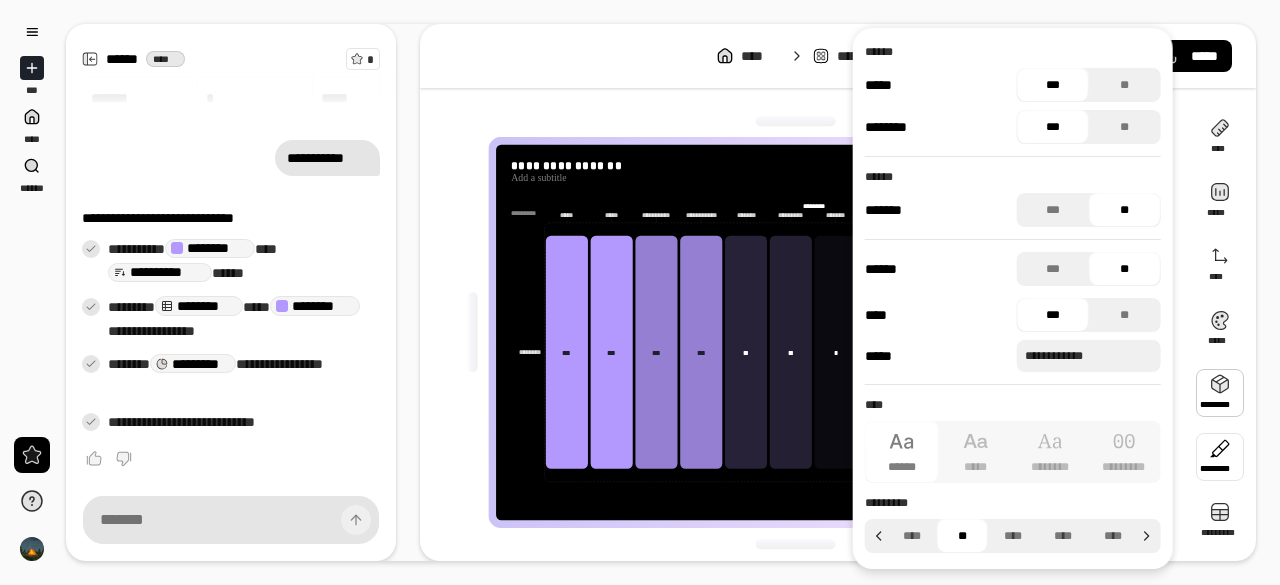 scroll, scrollTop: 2, scrollLeft: 0, axis: vertical 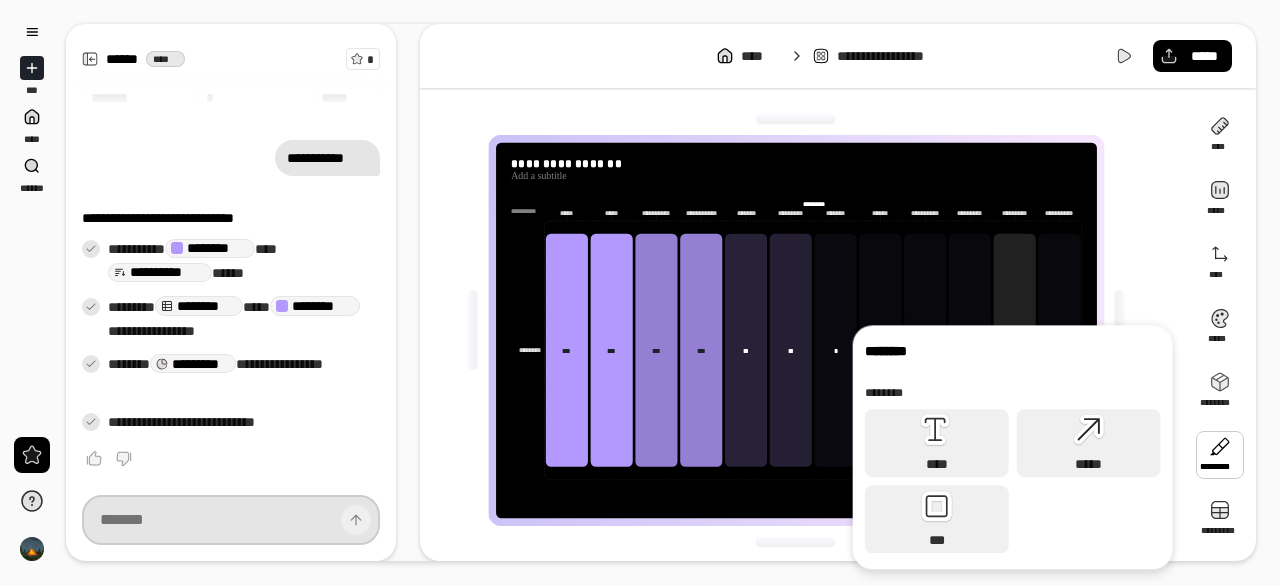 click at bounding box center [231, 520] 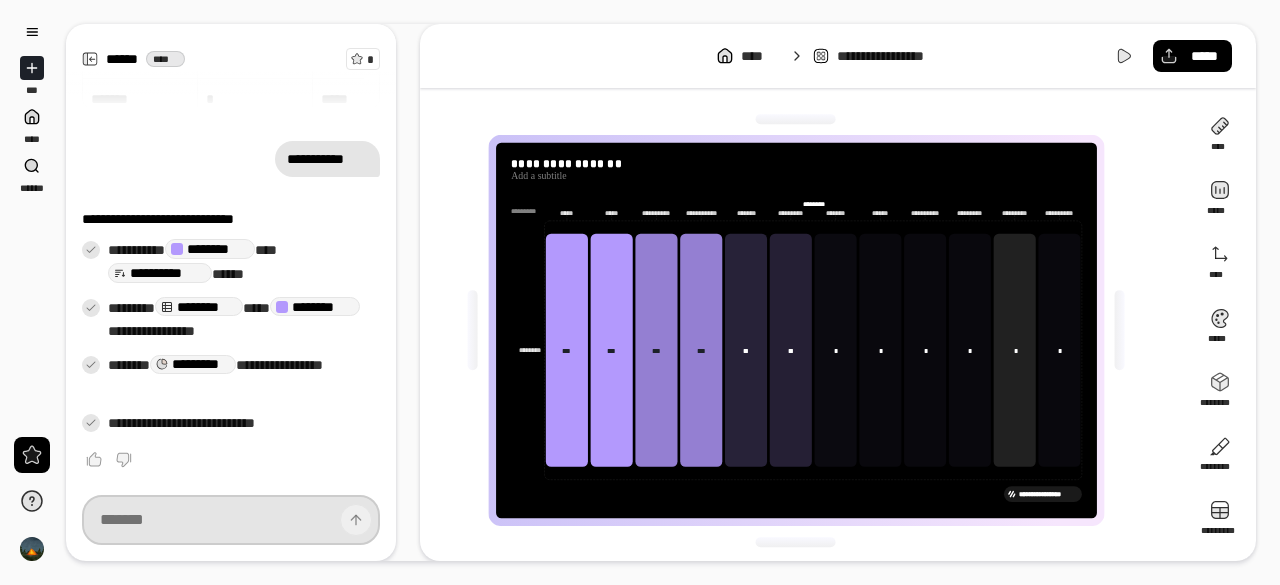scroll, scrollTop: 0, scrollLeft: 0, axis: both 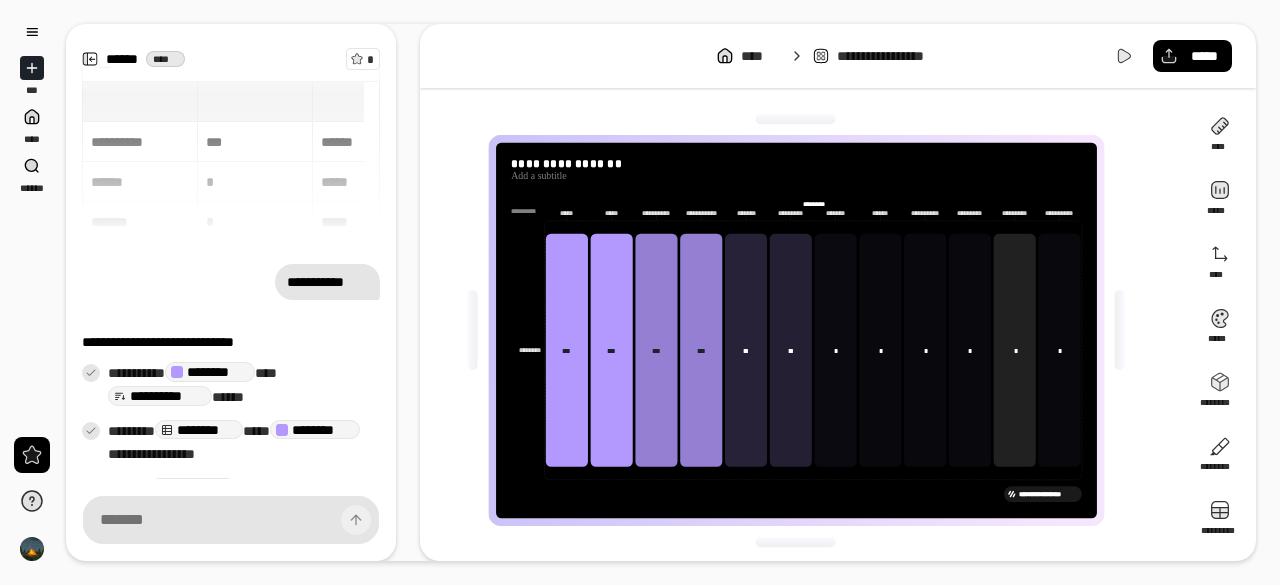 click 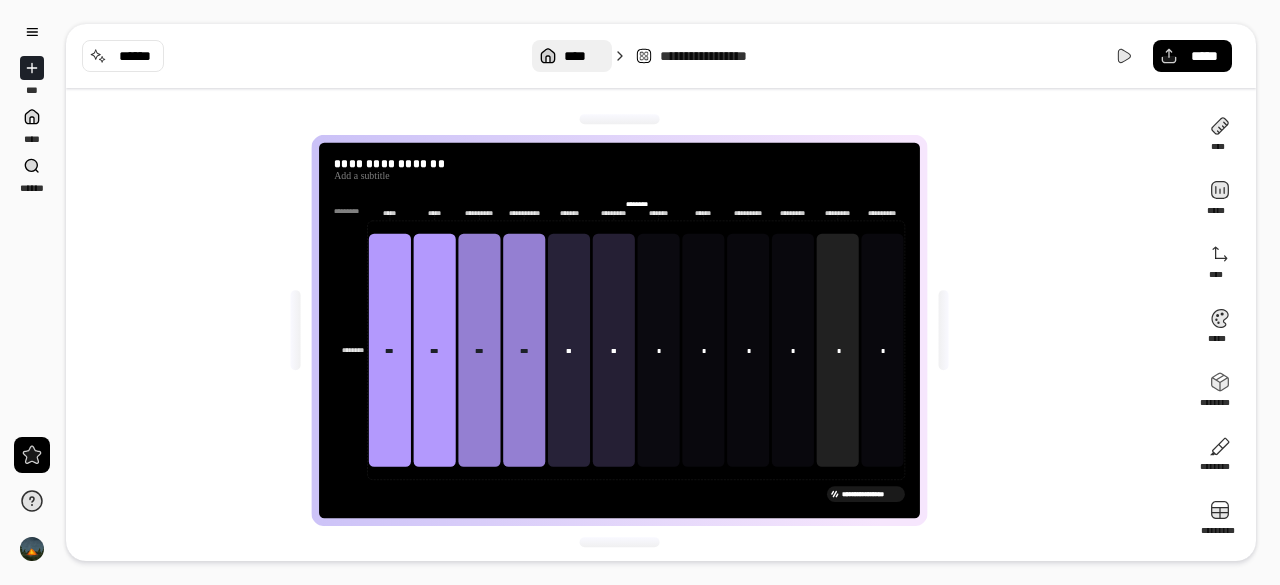 click on "****" at bounding box center (583, 56) 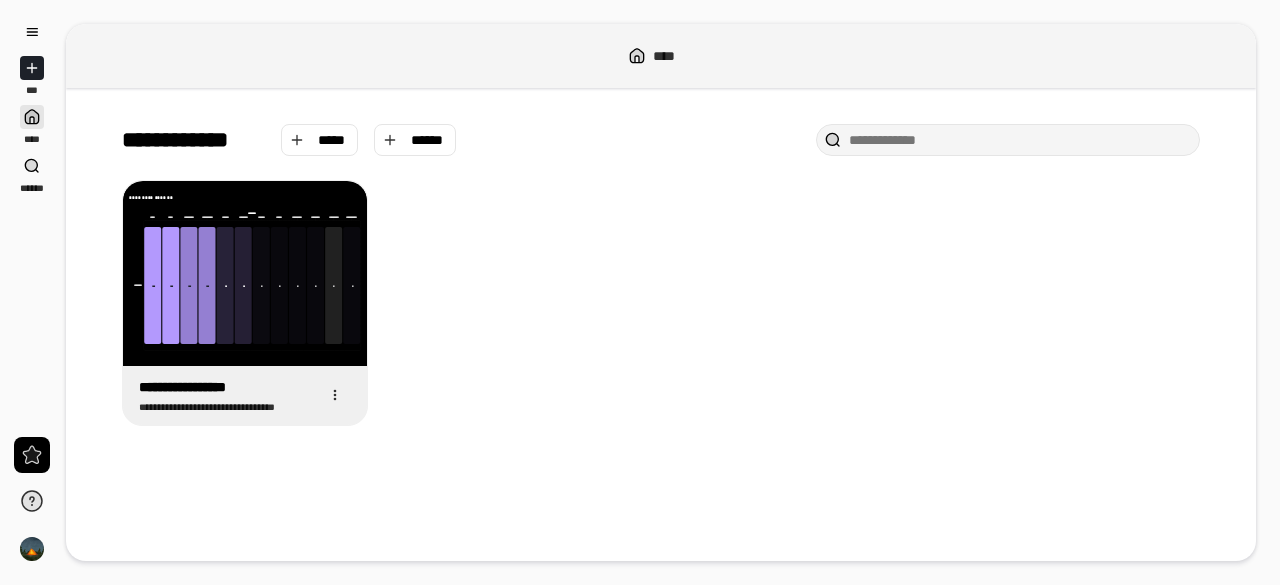 click at bounding box center (1020, 140) 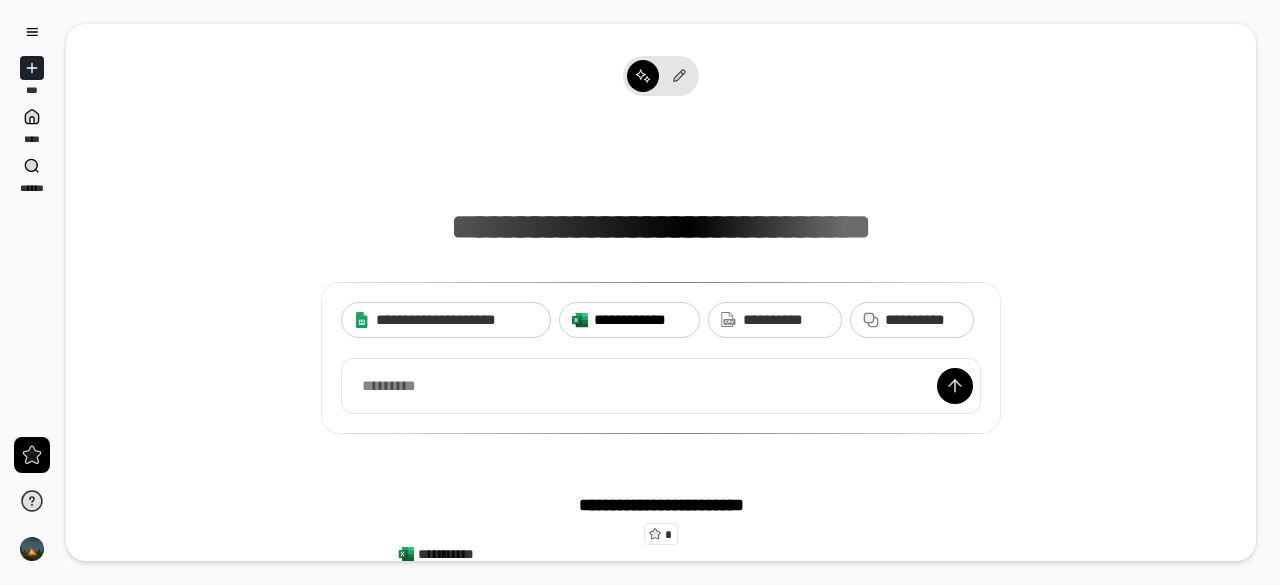 click on "**********" at bounding box center (640, 320) 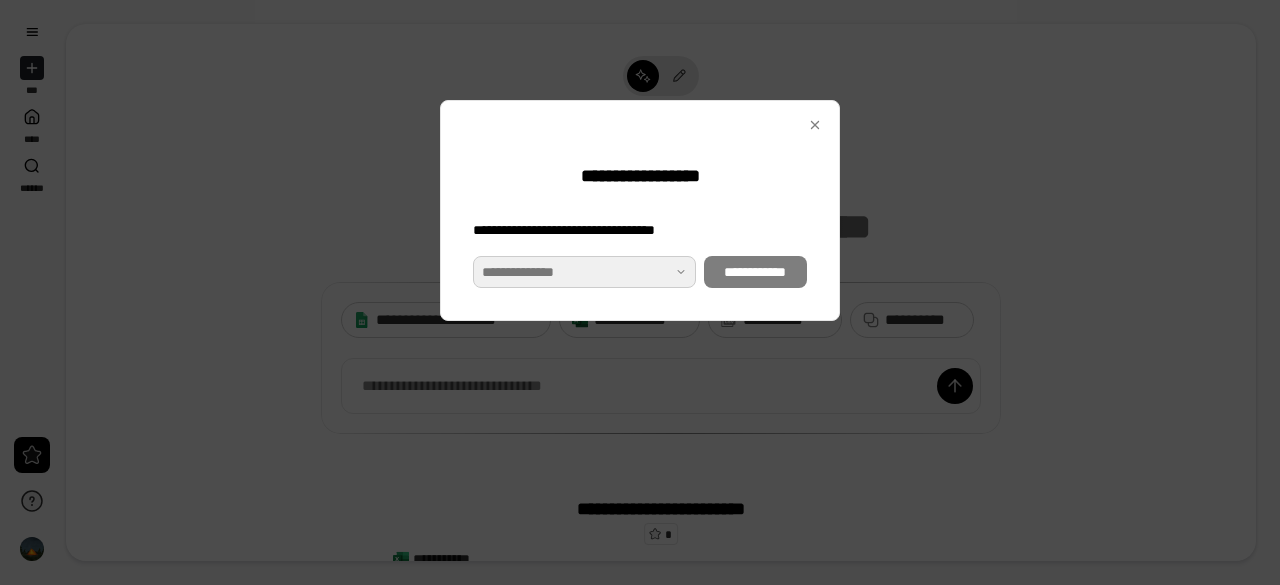 click at bounding box center (584, 272) 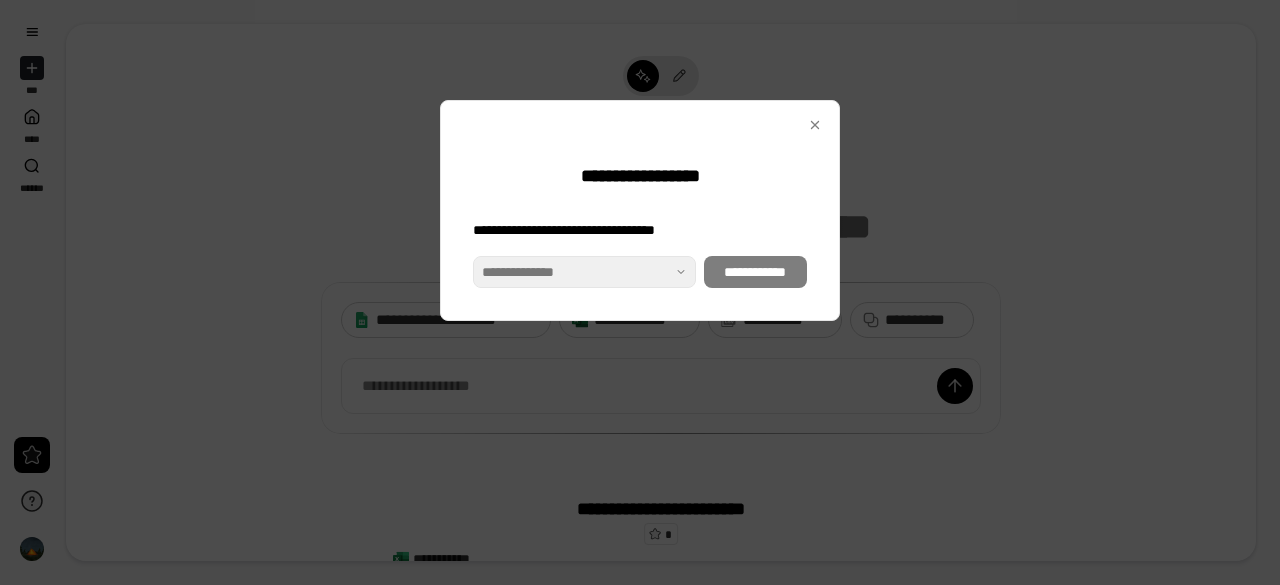 click on "**********" at bounding box center [640, 184] 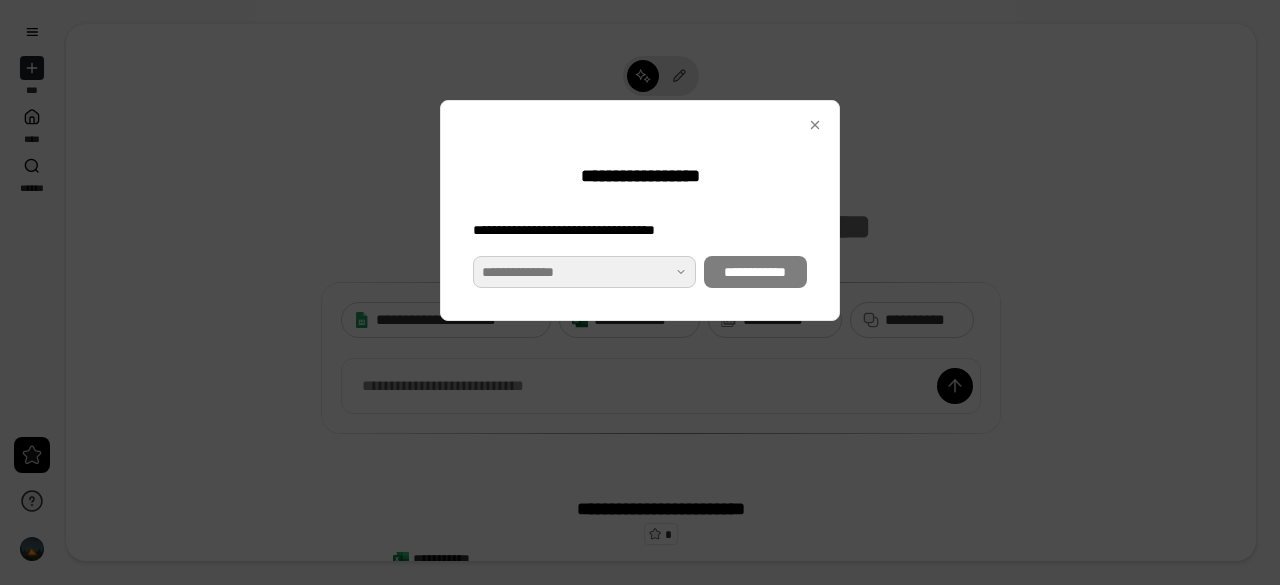 click at bounding box center [584, 272] 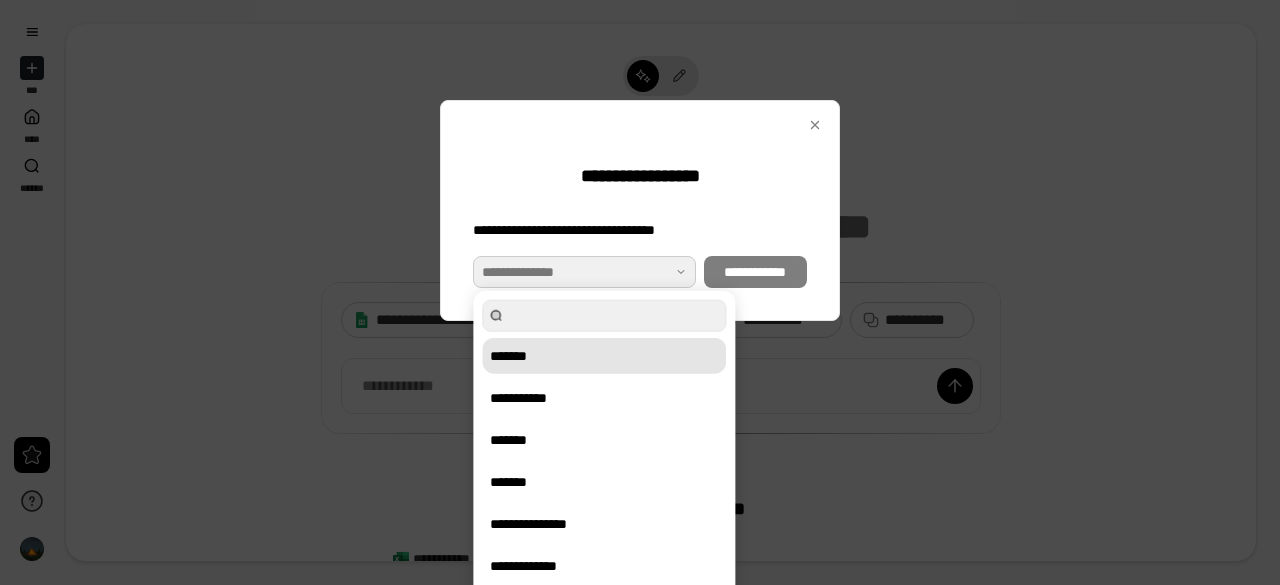 click on "*******" at bounding box center [604, 356] 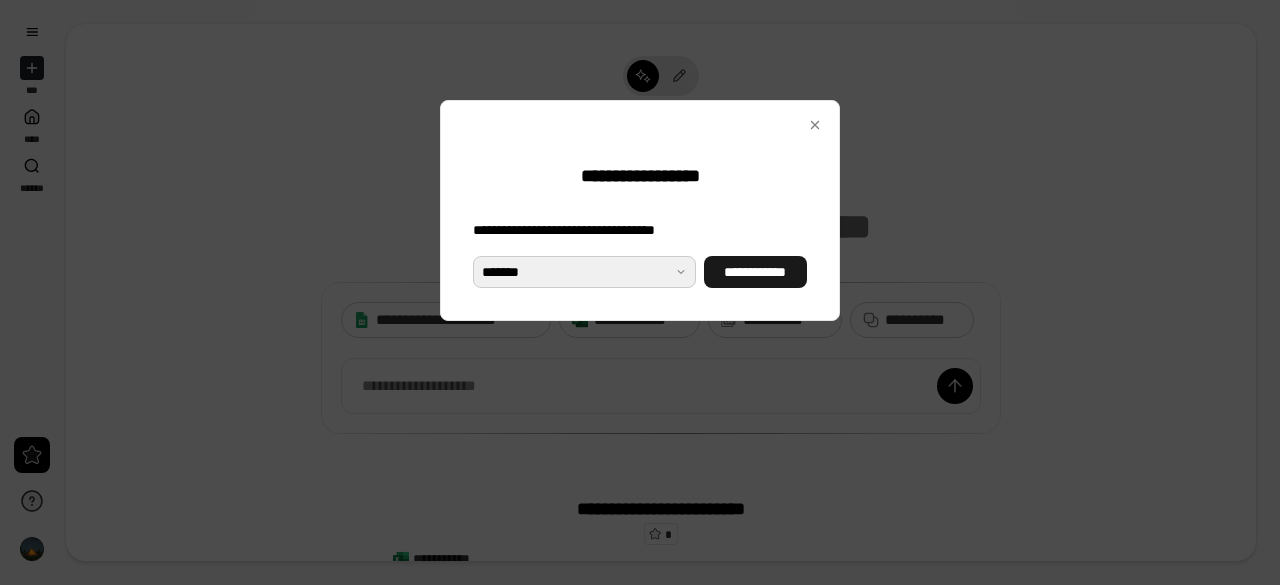 click on "**********" at bounding box center (755, 272) 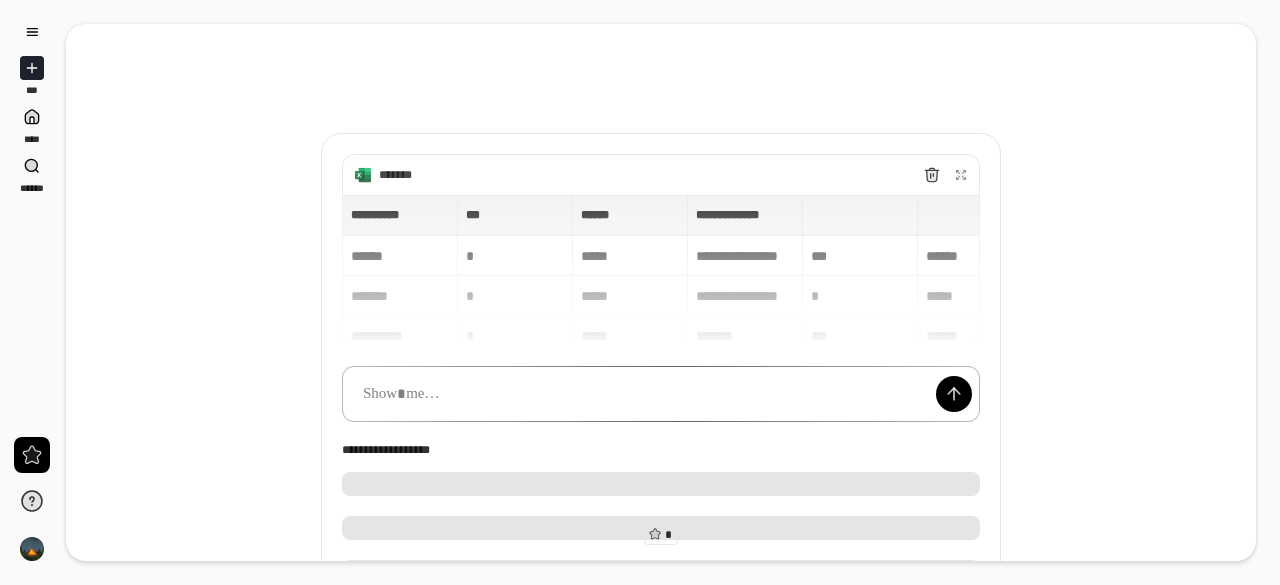click at bounding box center [661, 394] 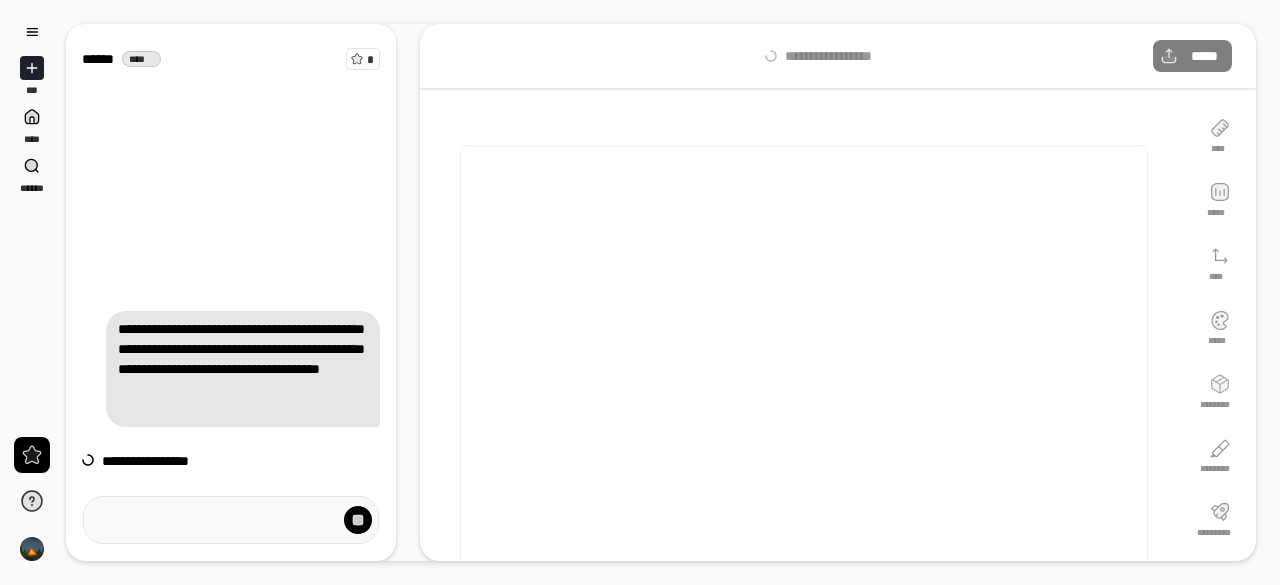 click at bounding box center (804, 364) 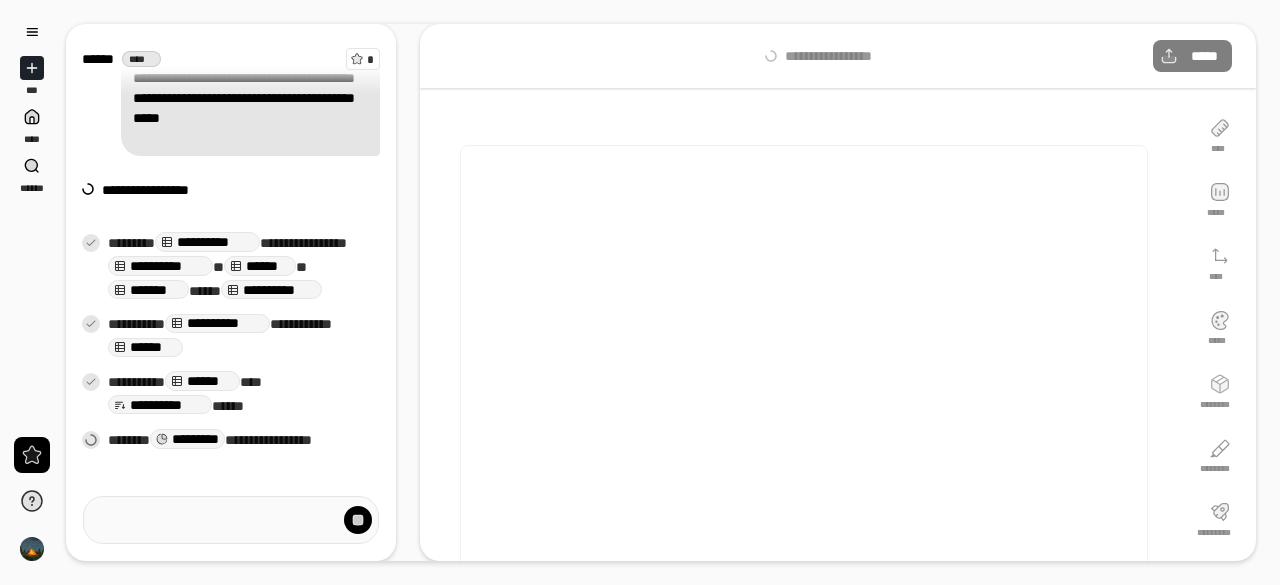 scroll, scrollTop: 56, scrollLeft: 0, axis: vertical 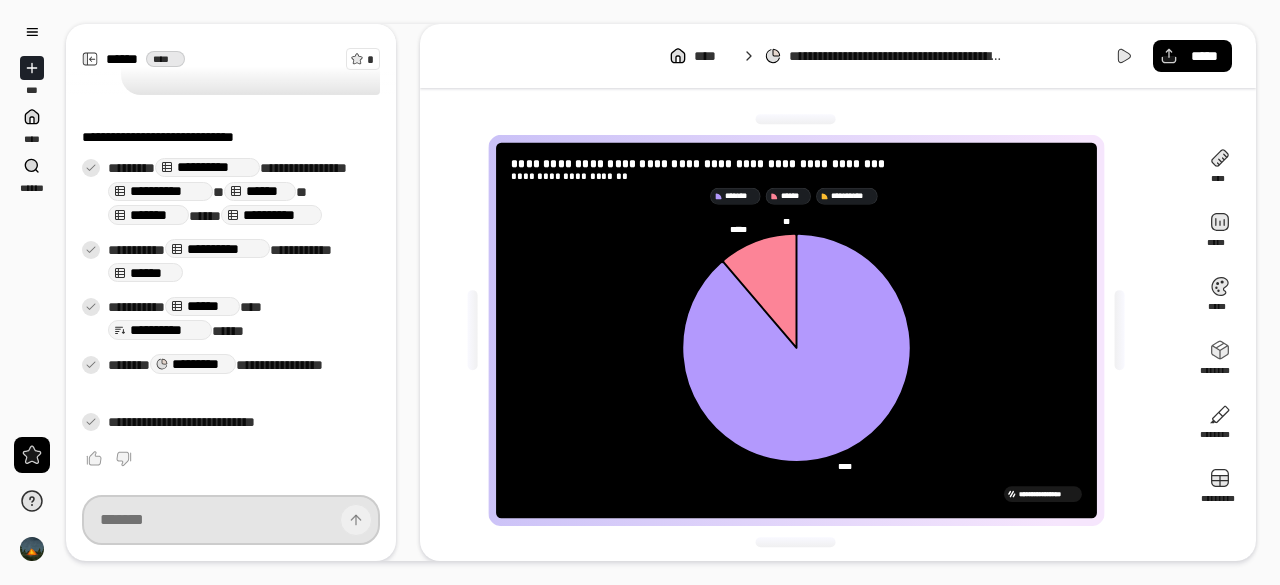 click at bounding box center [231, 520] 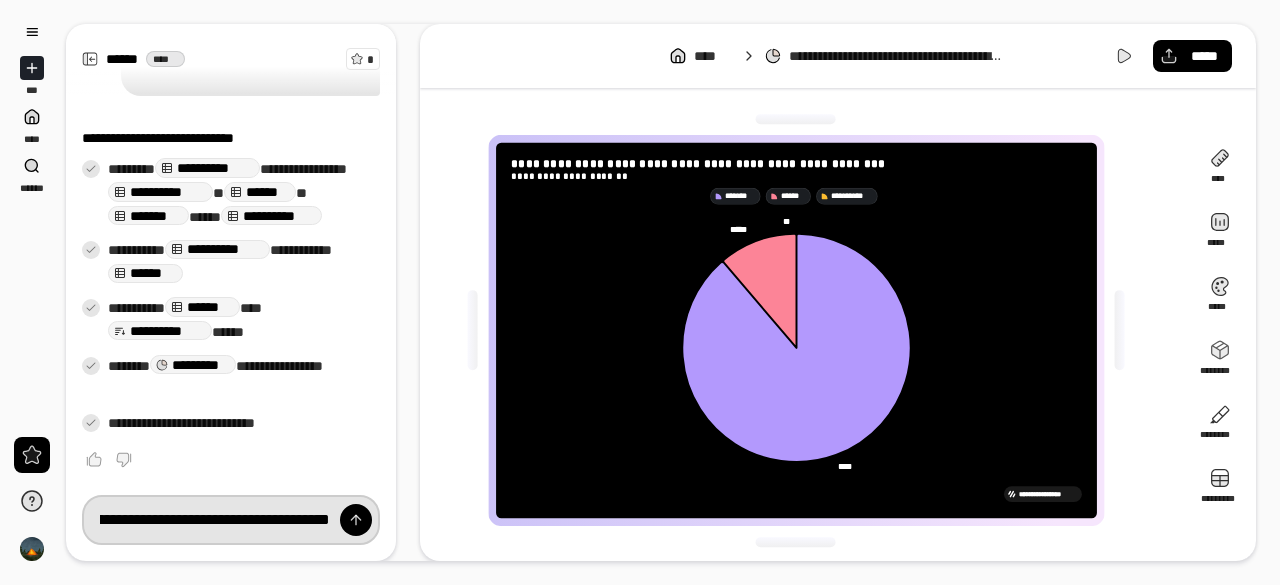 scroll, scrollTop: 0, scrollLeft: 120, axis: horizontal 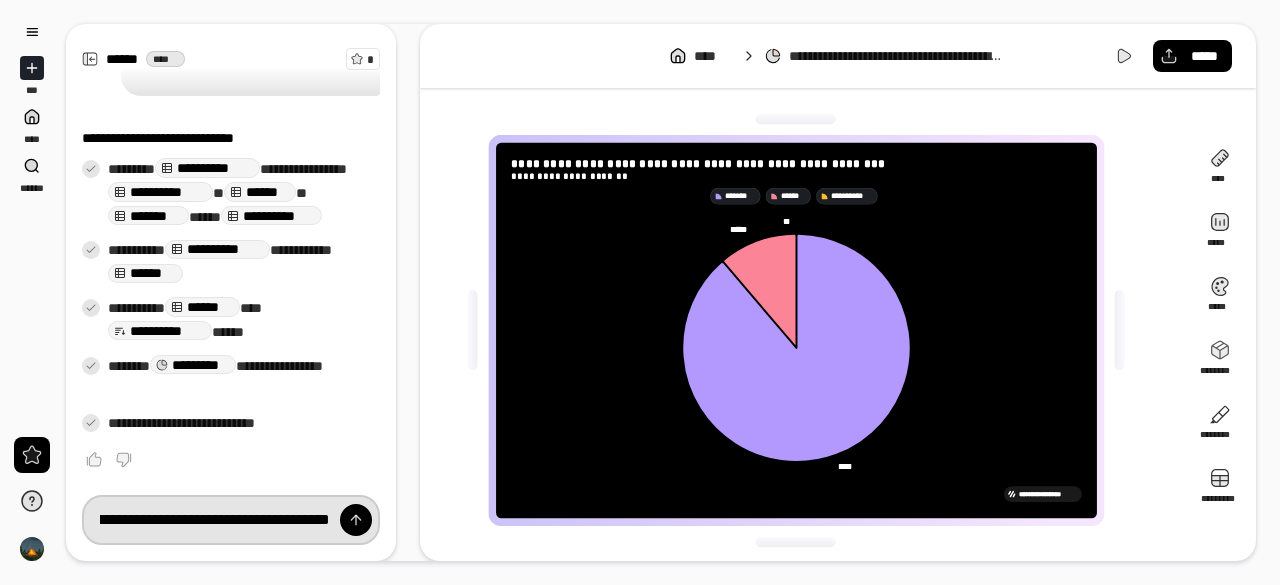 type on "**********" 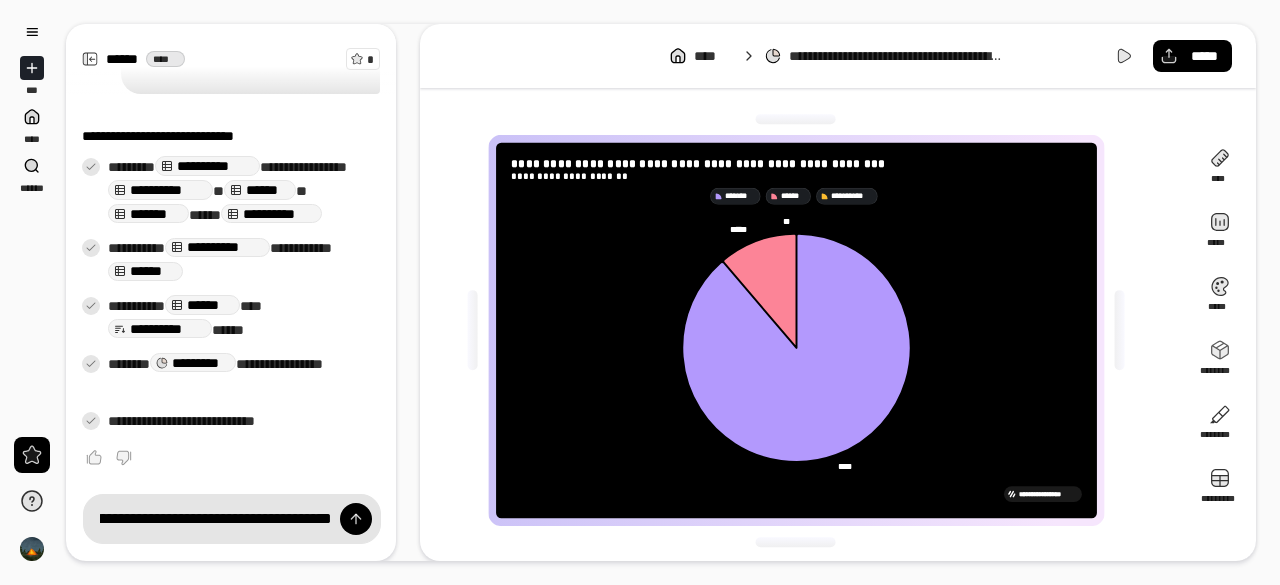 scroll, scrollTop: 0, scrollLeft: 0, axis: both 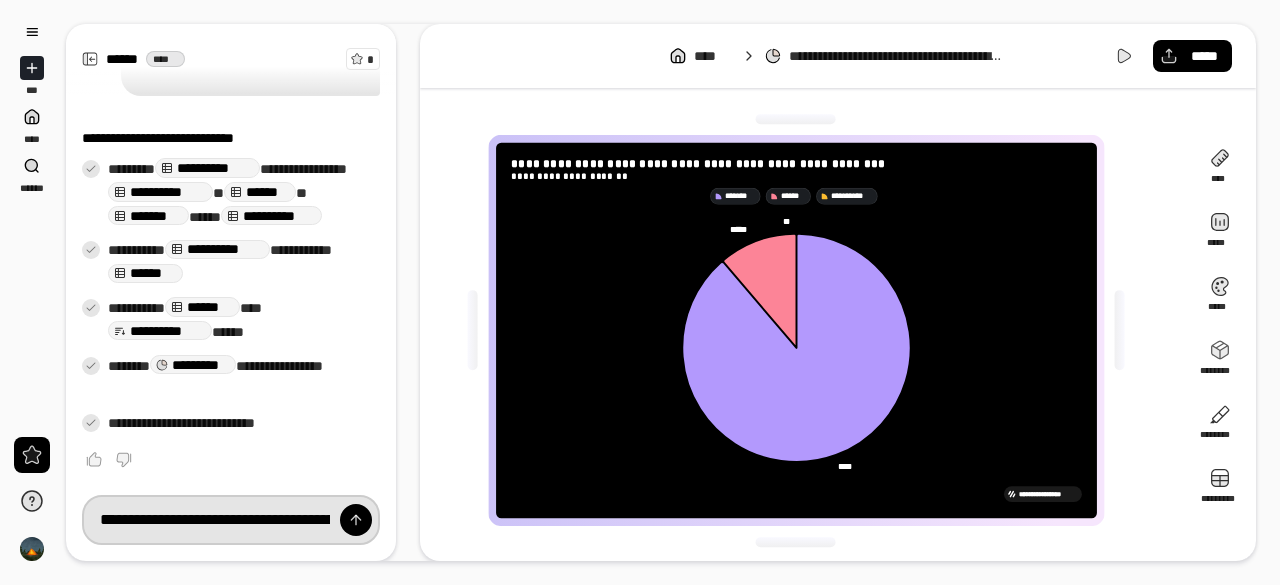 click on "**********" at bounding box center [231, 520] 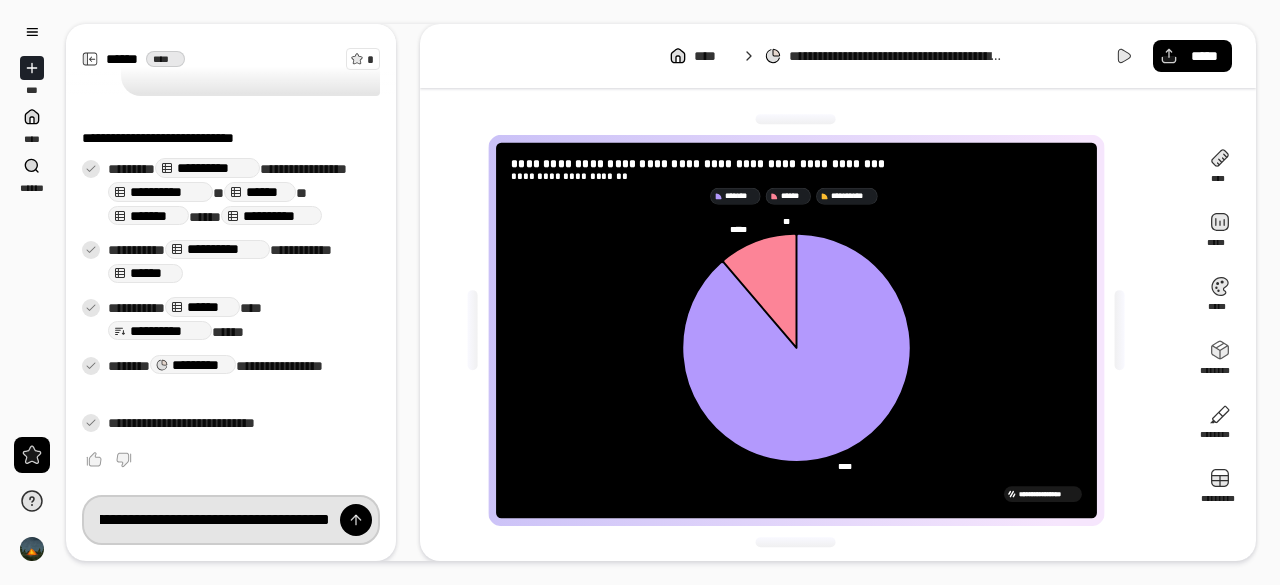 drag, startPoint x: 230, startPoint y: 516, endPoint x: 440, endPoint y: 588, distance: 222 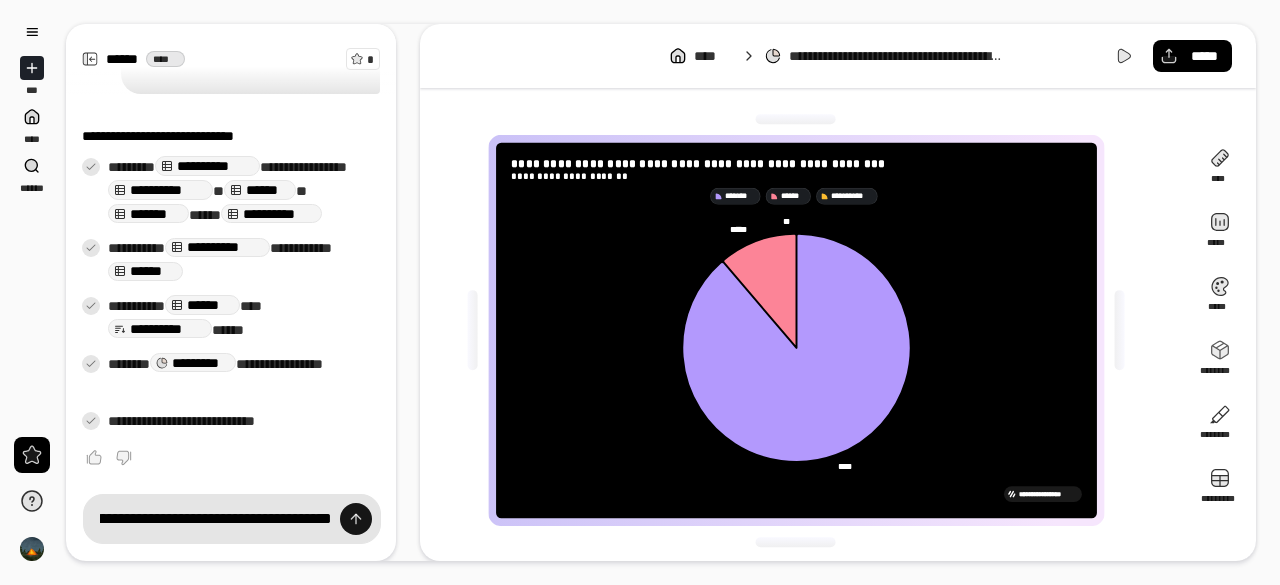 scroll, scrollTop: 0, scrollLeft: 0, axis: both 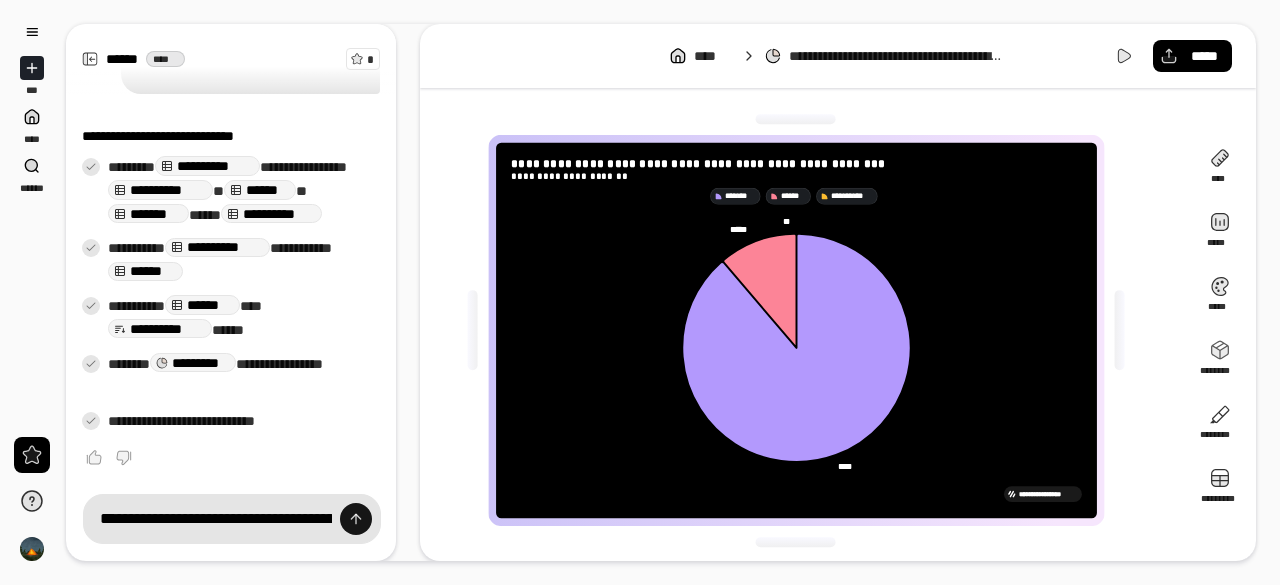 click at bounding box center [356, 519] 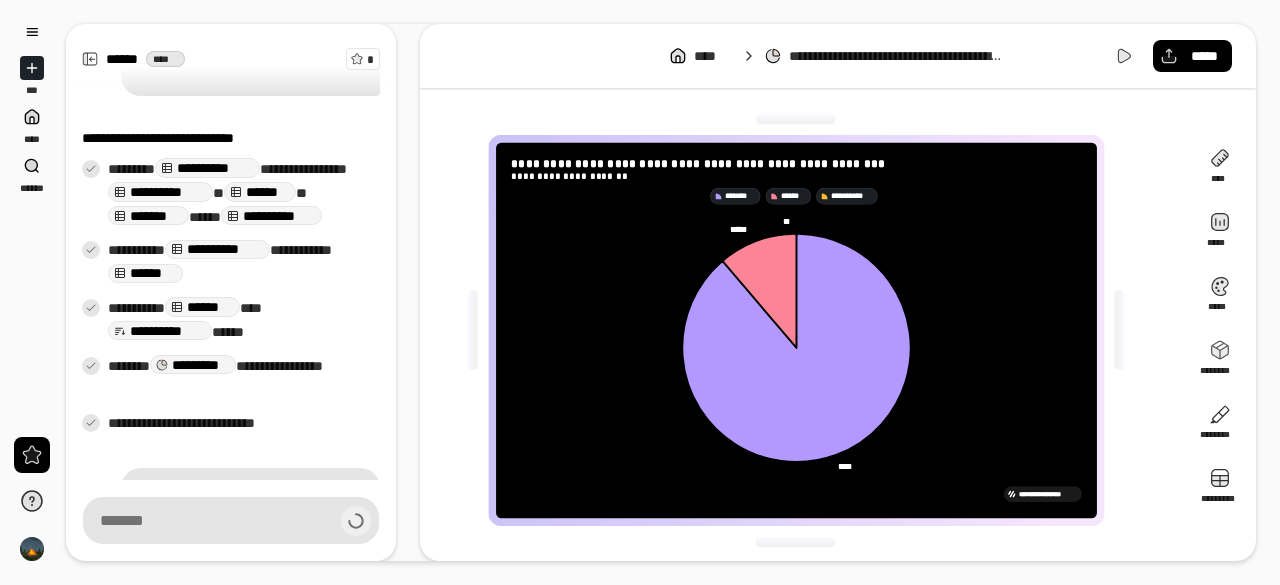 scroll, scrollTop: 336, scrollLeft: 0, axis: vertical 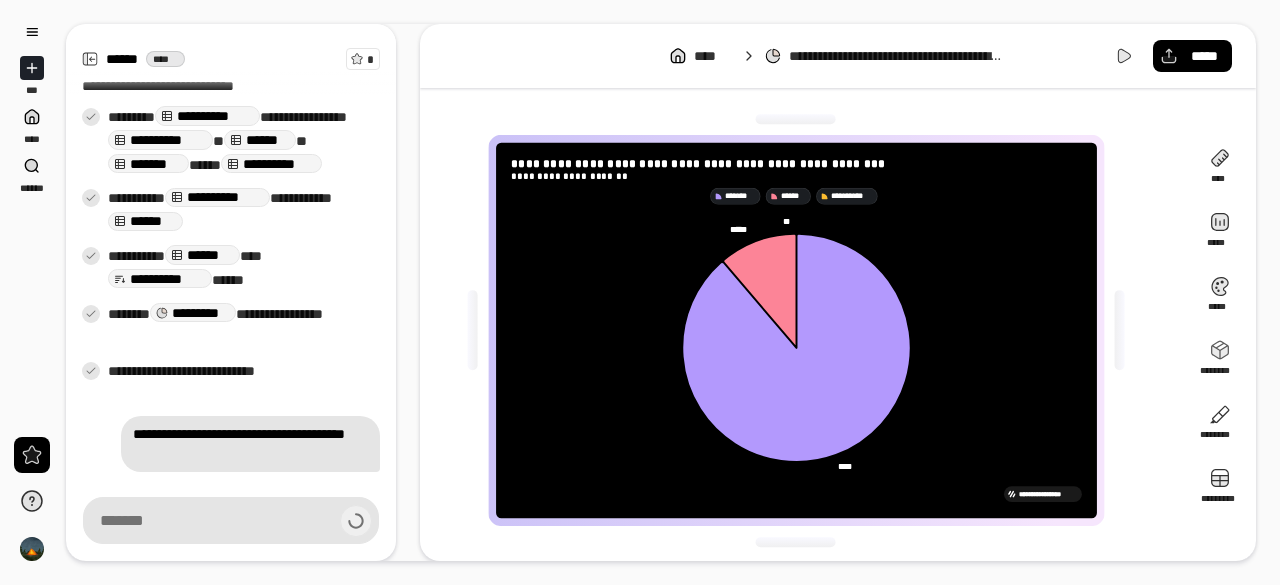 click on "**********" at bounding box center [250, 444] 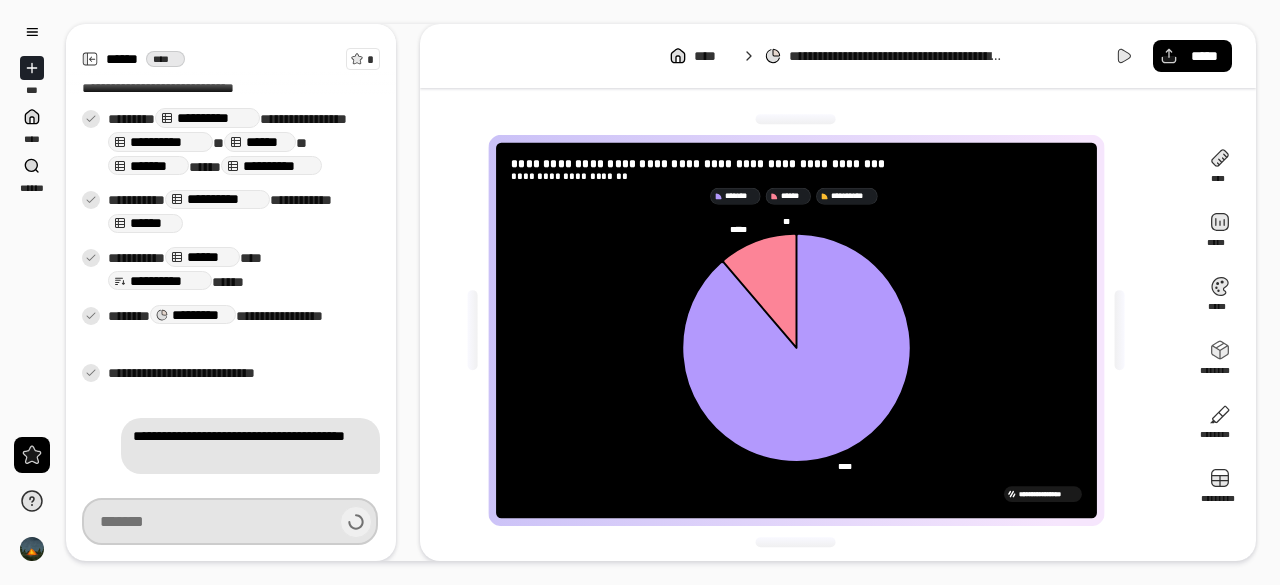 click at bounding box center (230, 521) 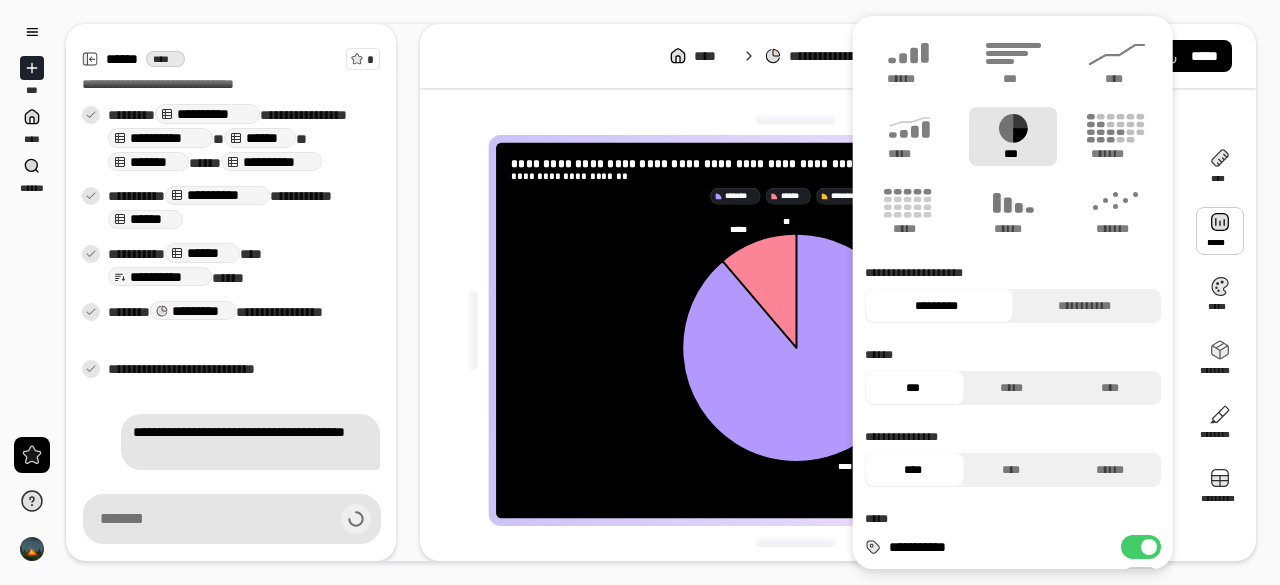 click at bounding box center [1220, 231] 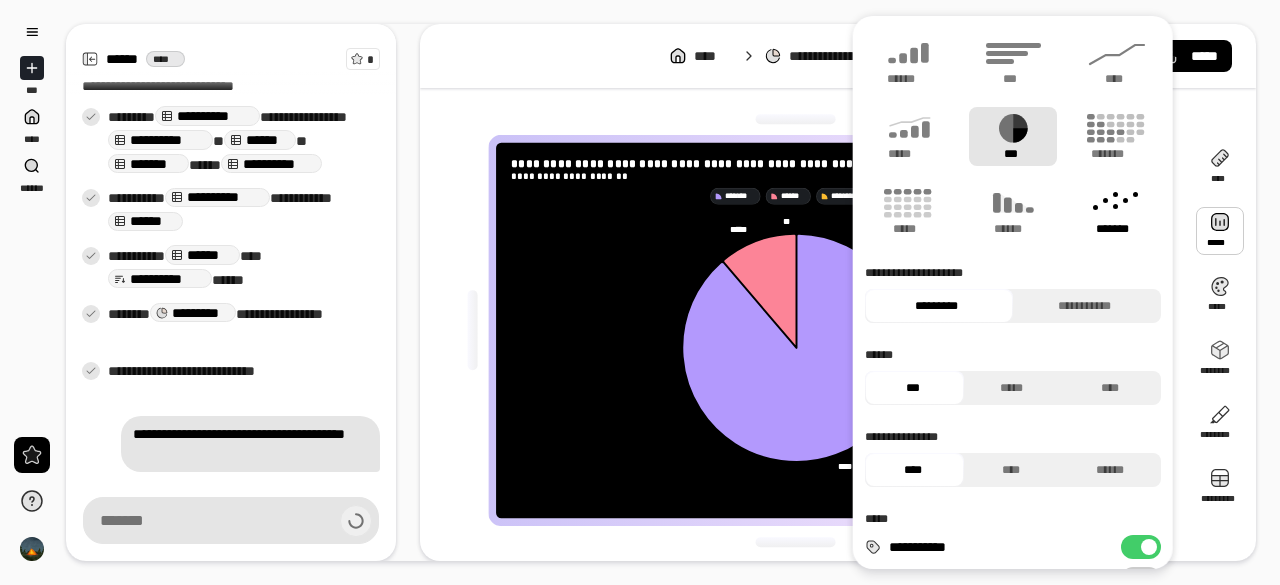 click on "*******" at bounding box center (1117, 229) 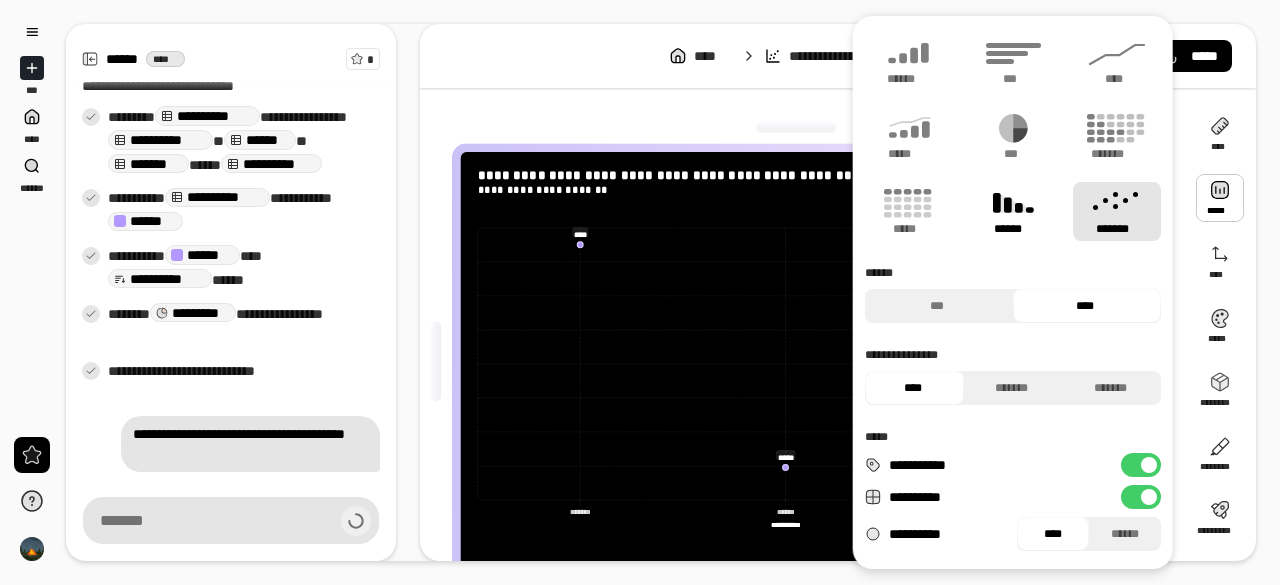 click on "******" at bounding box center (1013, 229) 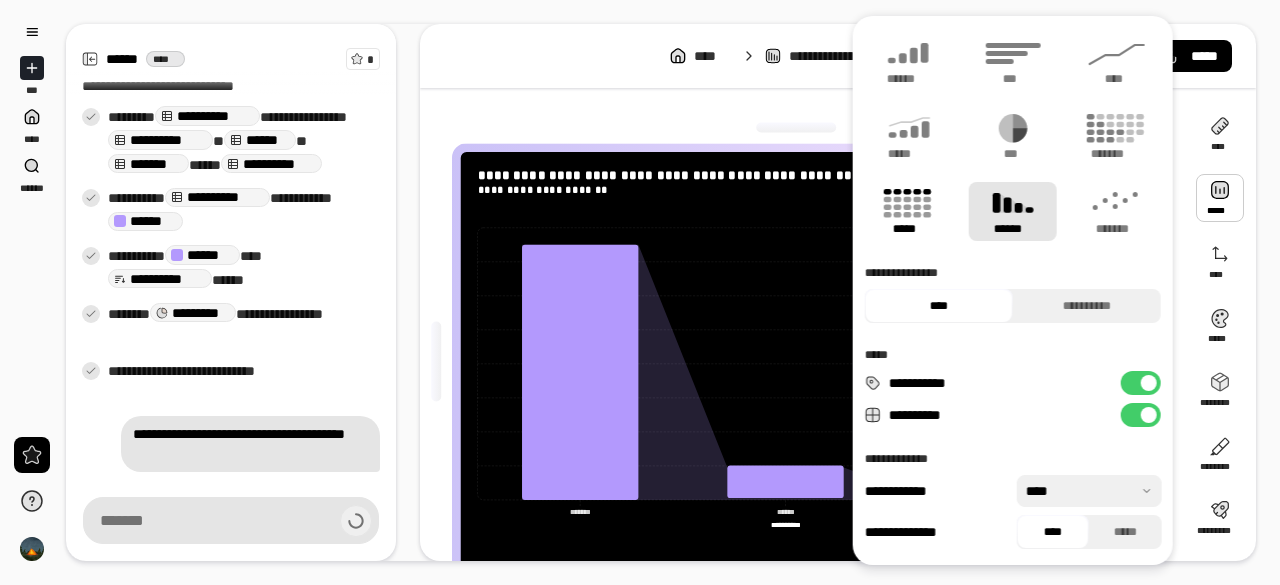 click on "*****" at bounding box center (909, 211) 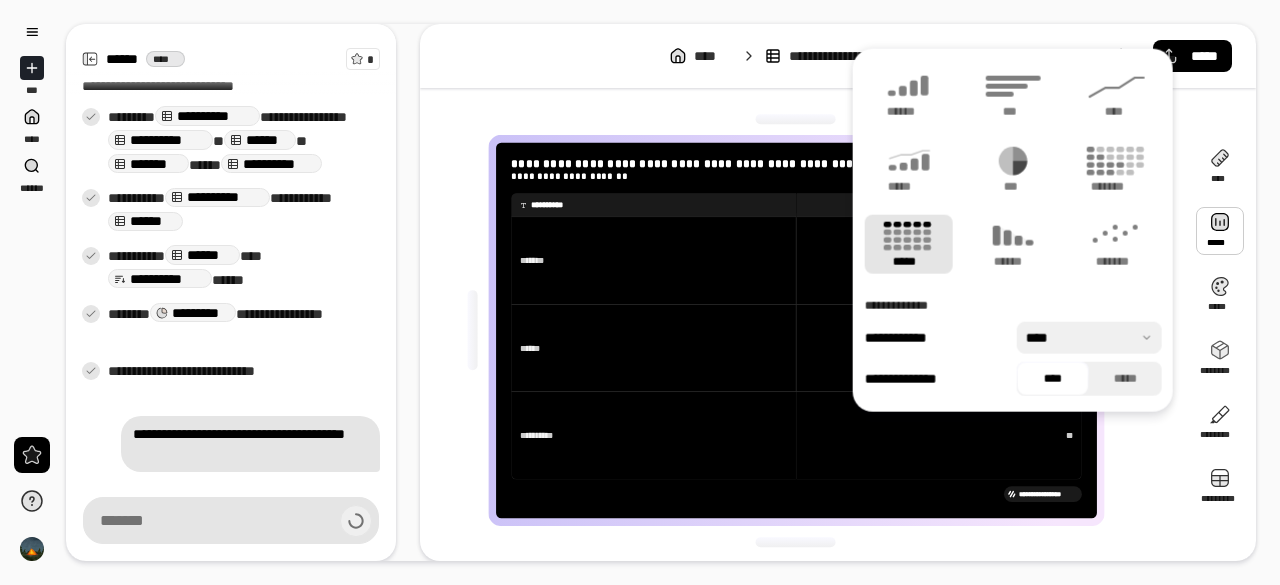 click on "**********" at bounding box center [804, 330] 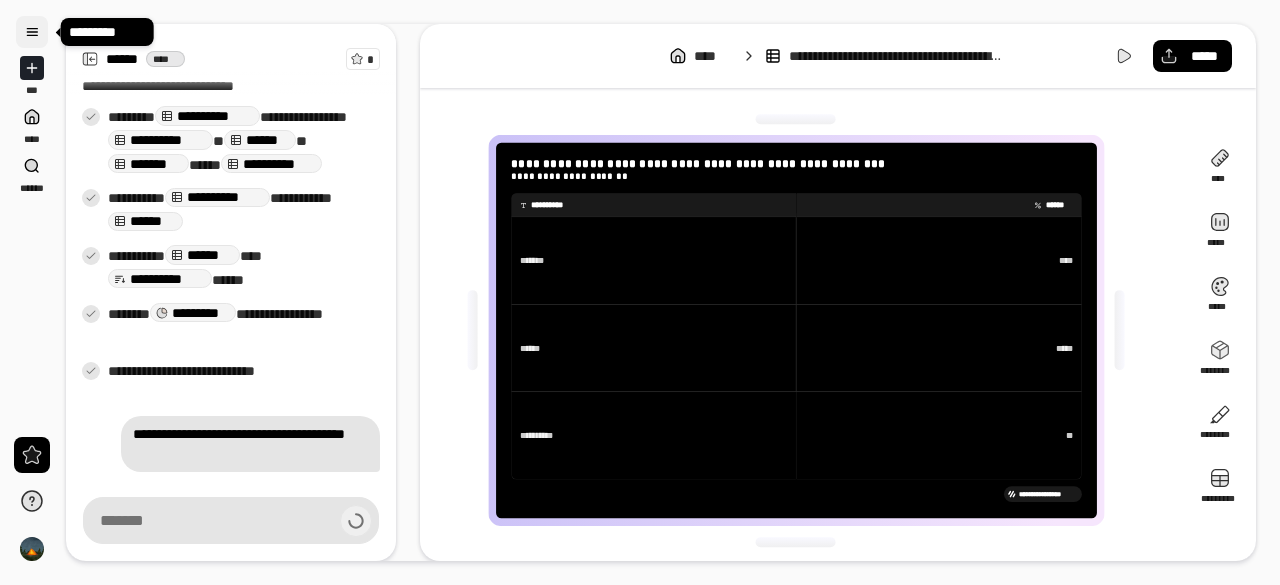 click at bounding box center [32, 32] 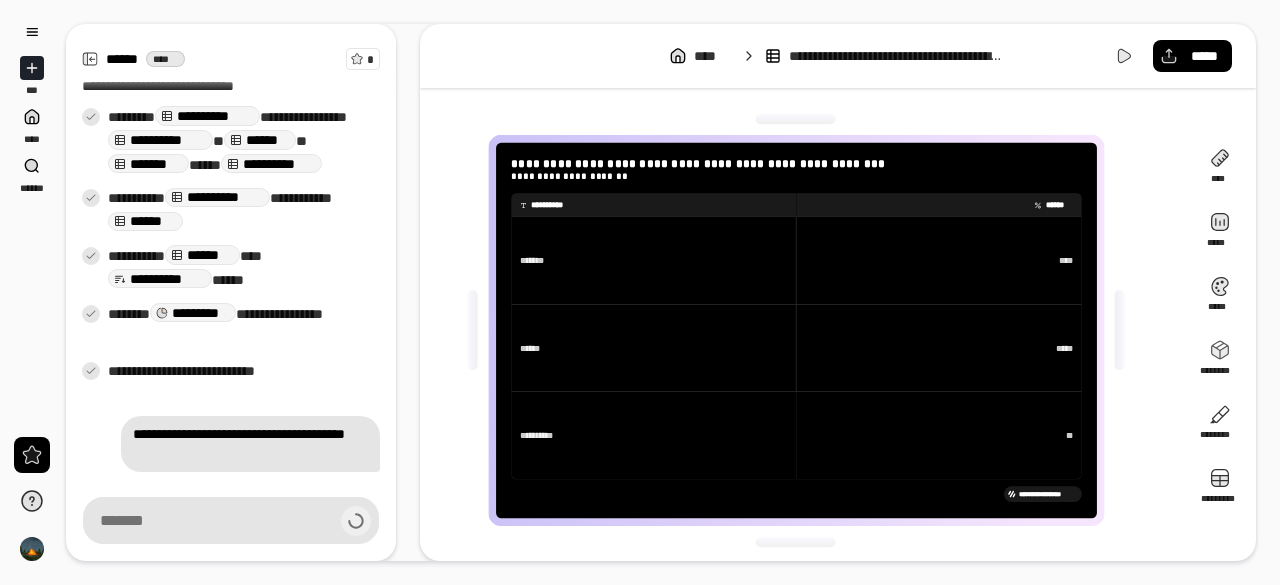 click on "**********" at bounding box center [804, 330] 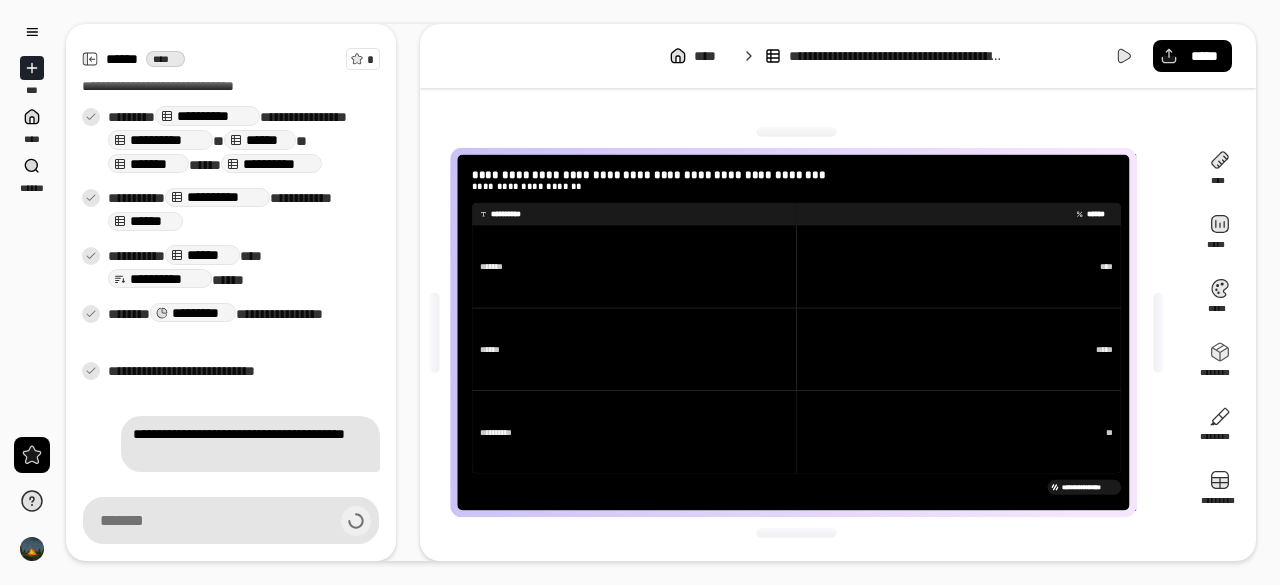 scroll, scrollTop: 0, scrollLeft: 0, axis: both 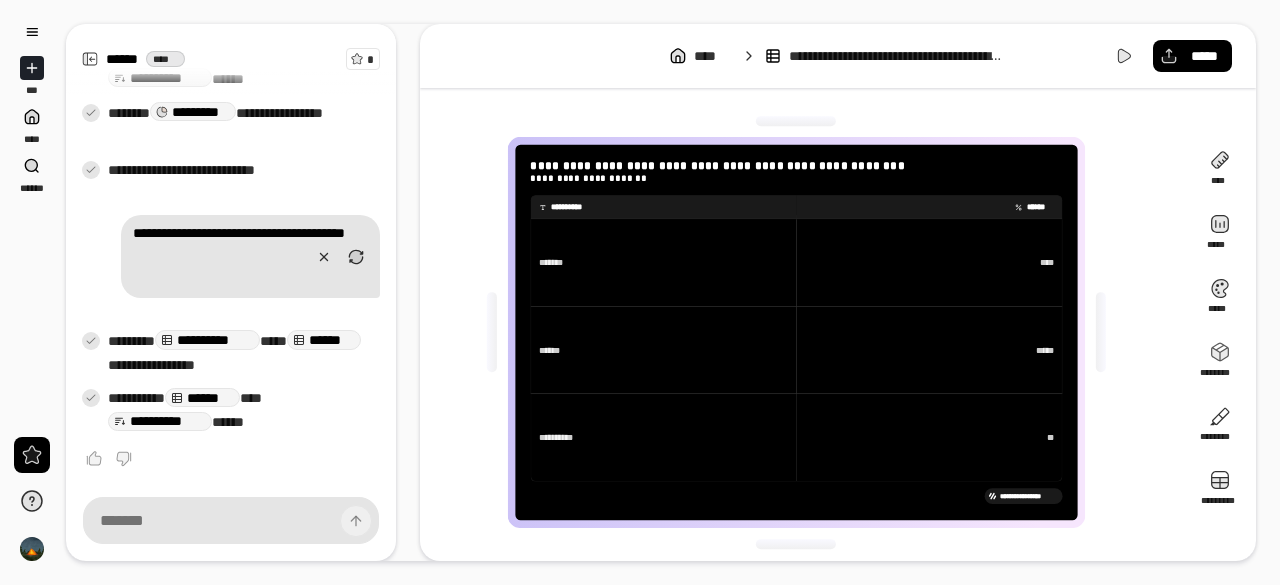 click at bounding box center (491, 332) 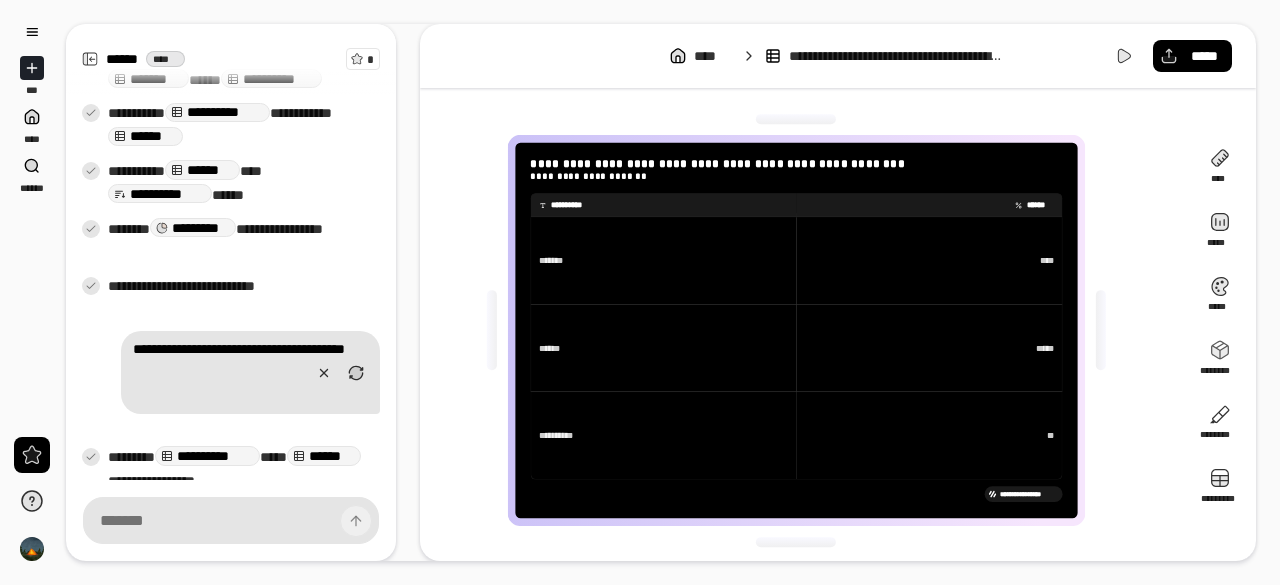 scroll, scrollTop: 537, scrollLeft: 0, axis: vertical 